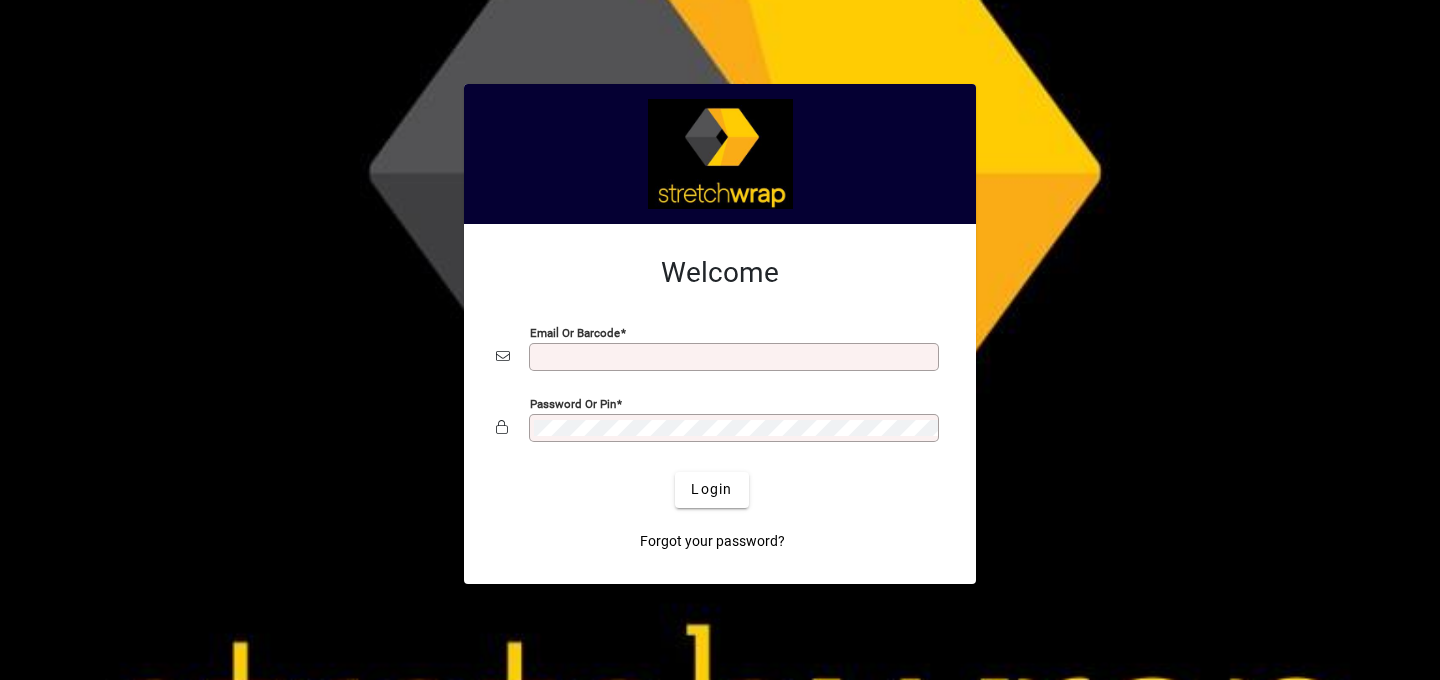 scroll, scrollTop: 0, scrollLeft: 0, axis: both 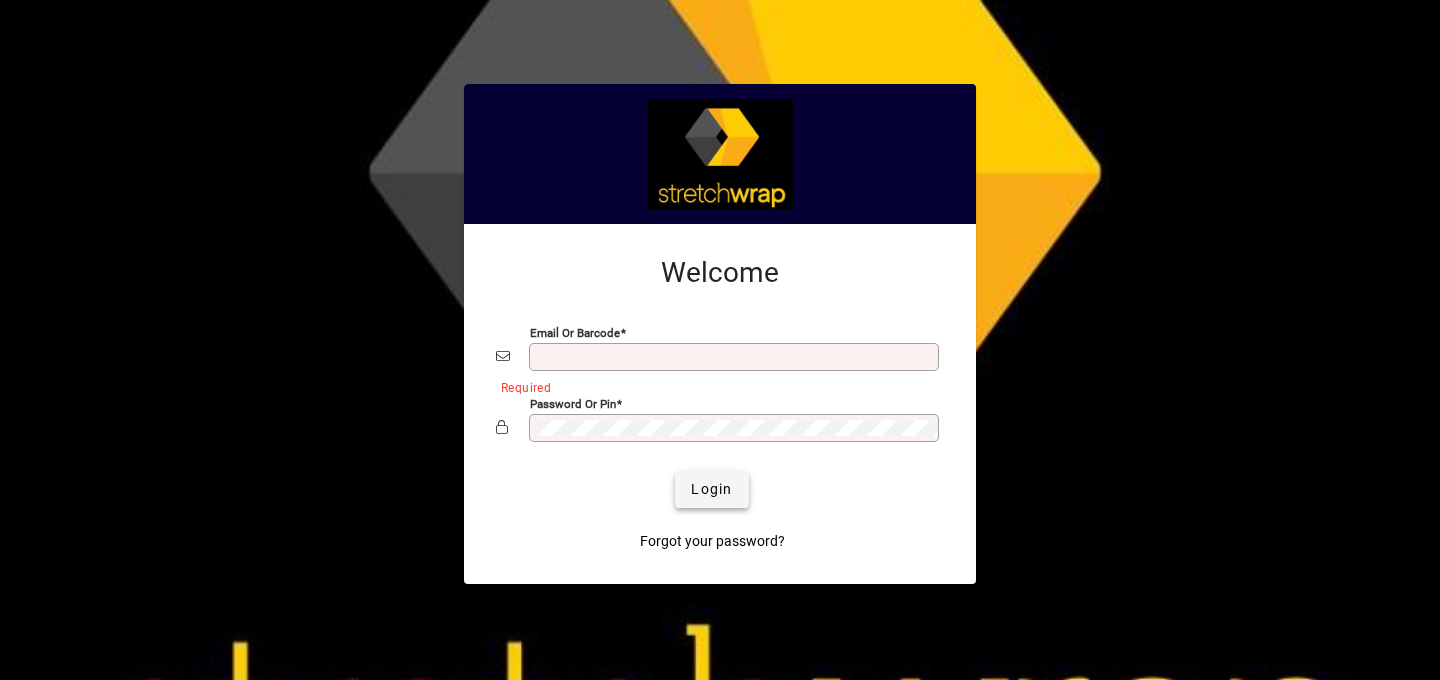 type on "**********" 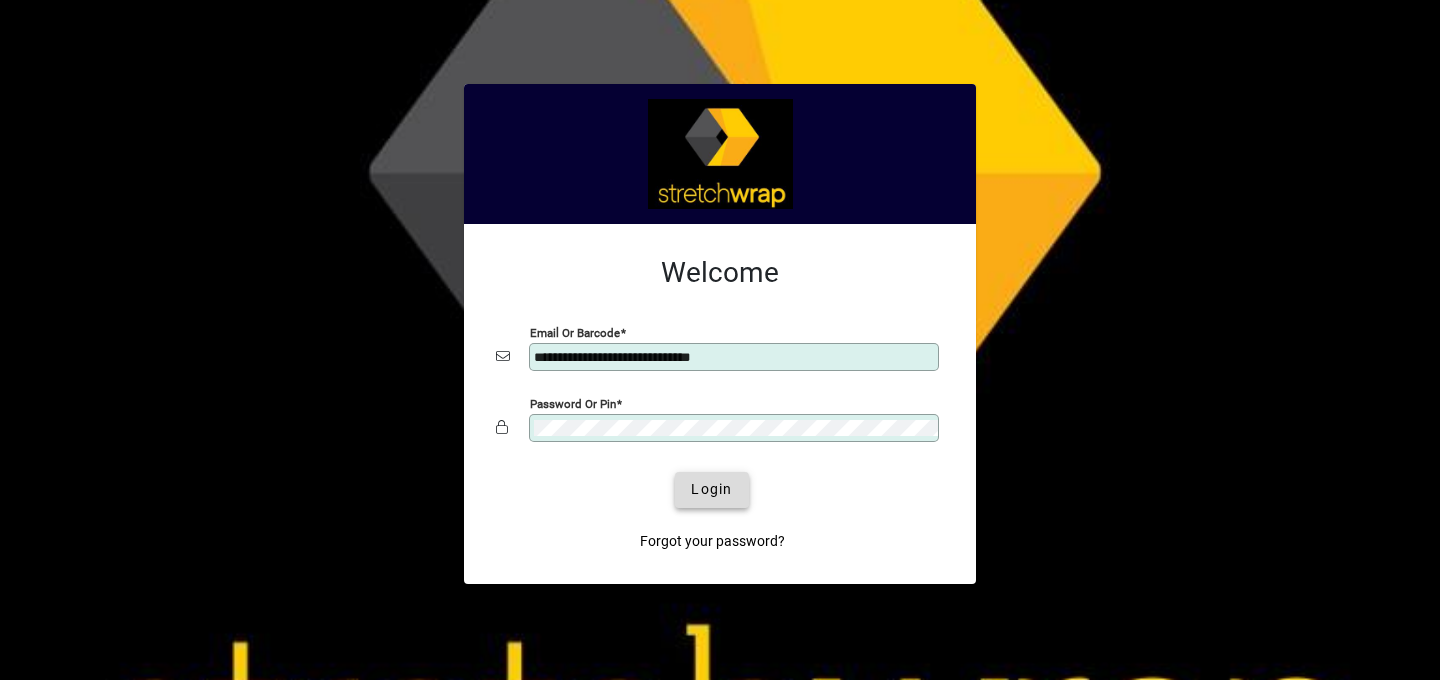 click on "Login" 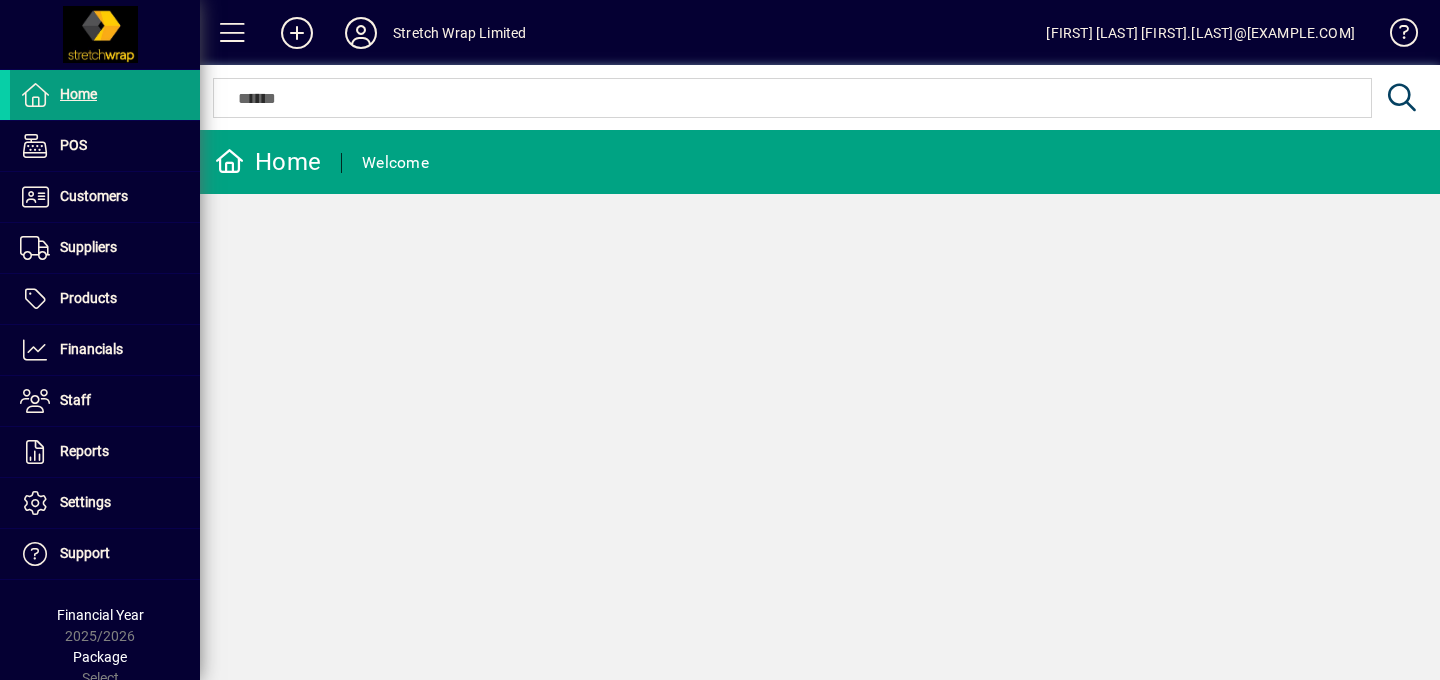 scroll, scrollTop: 0, scrollLeft: 0, axis: both 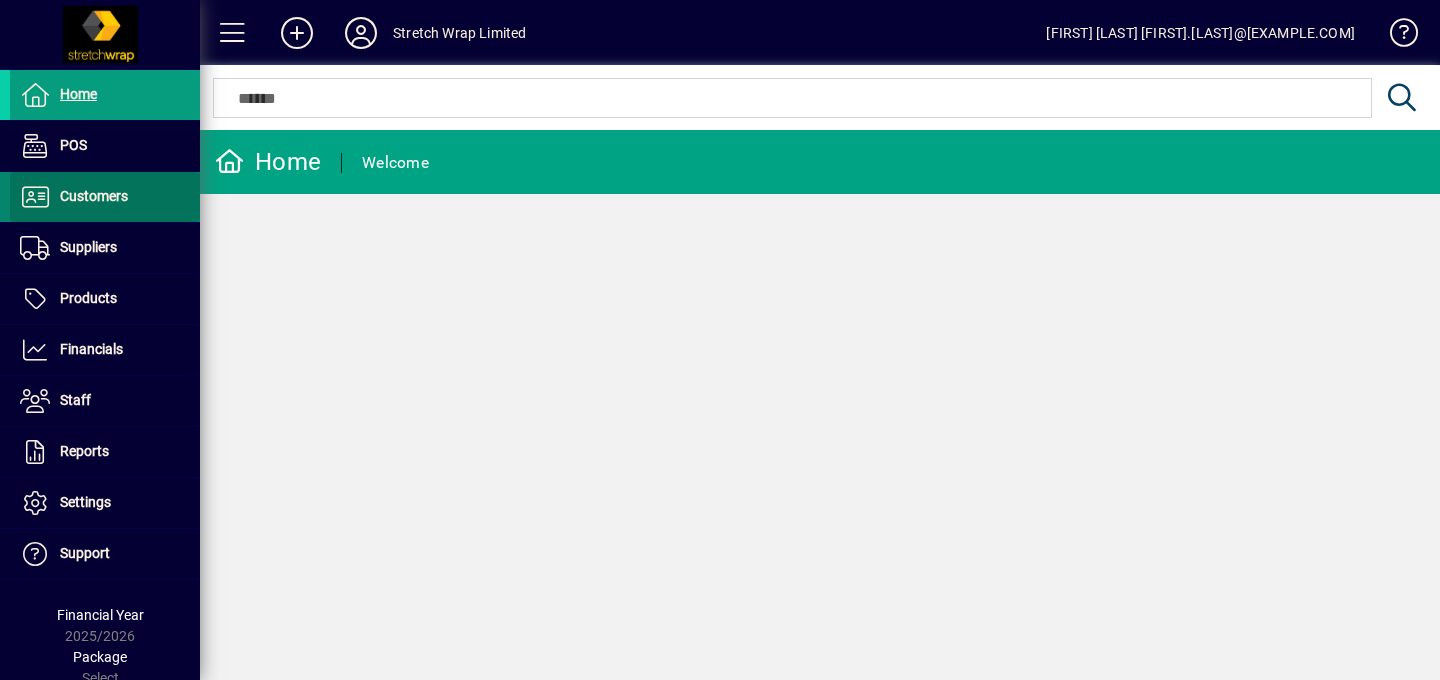click on "Customers" at bounding box center (94, 196) 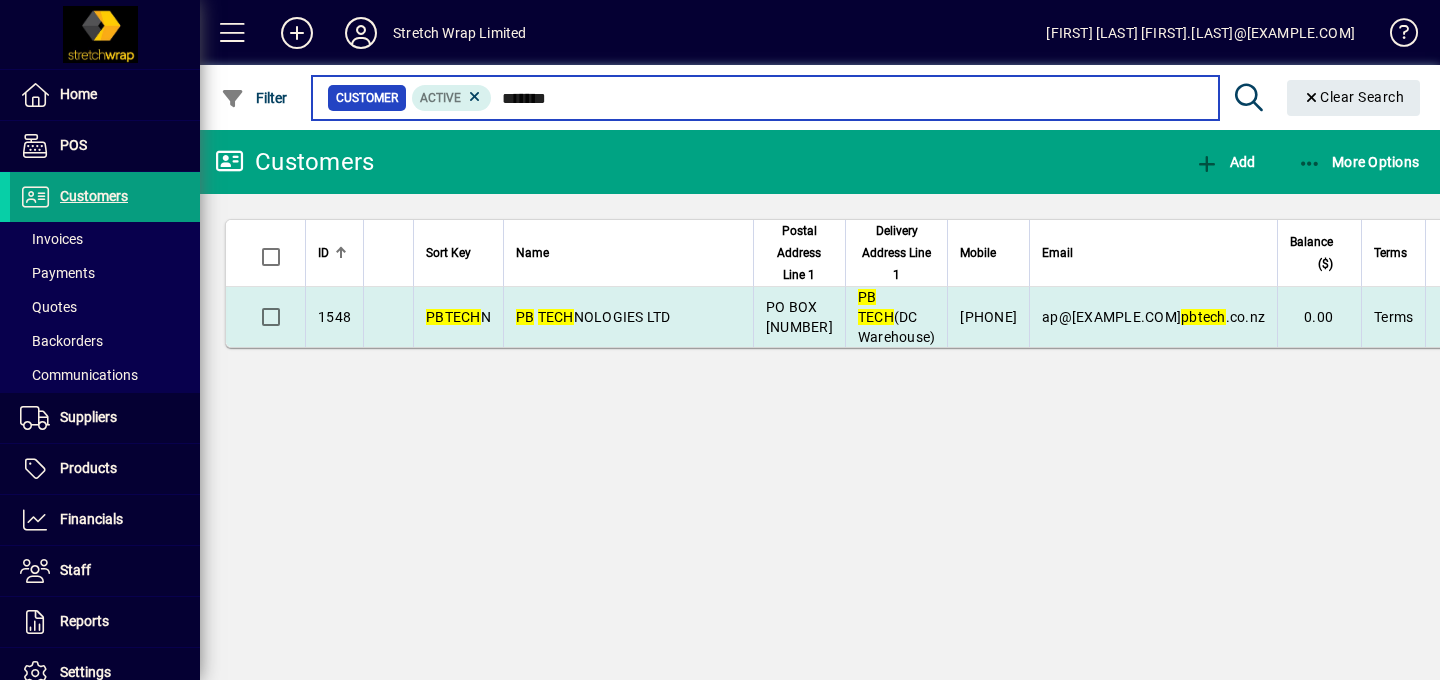 type on "*******" 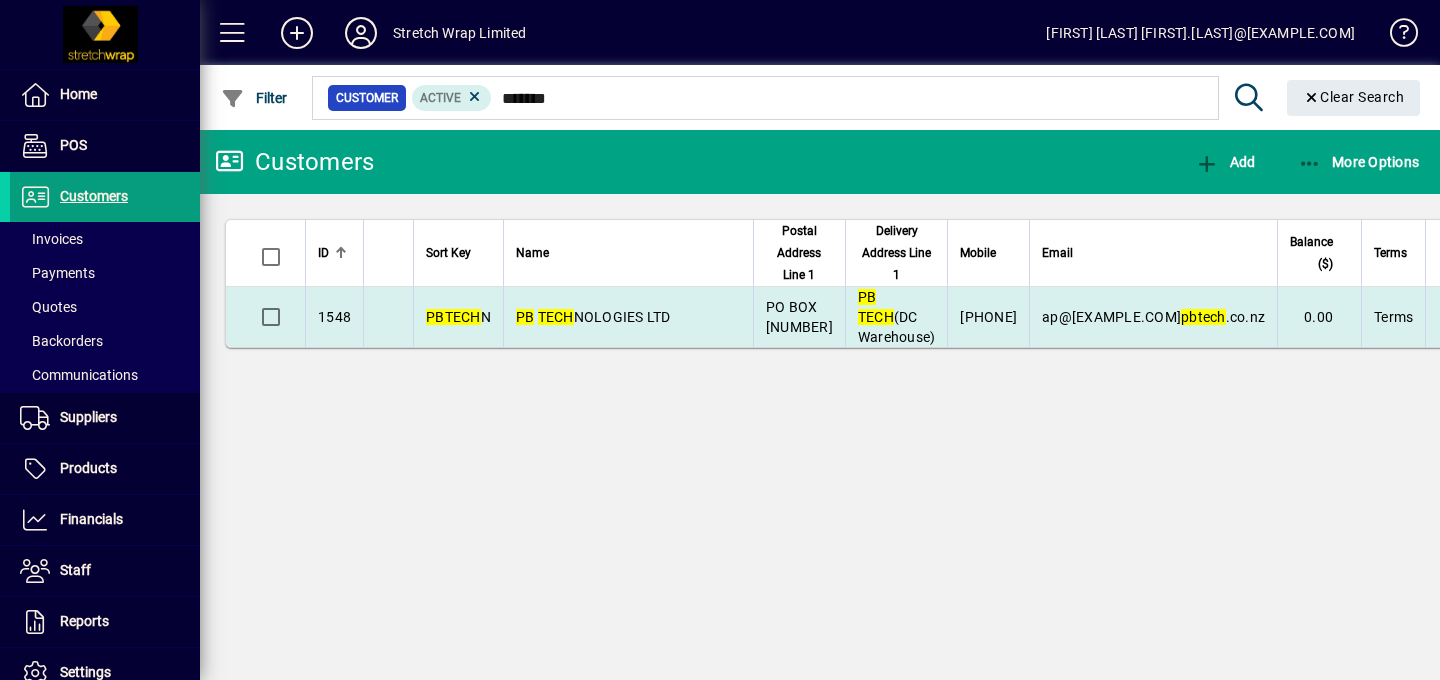 click on "PB" at bounding box center [525, 317] 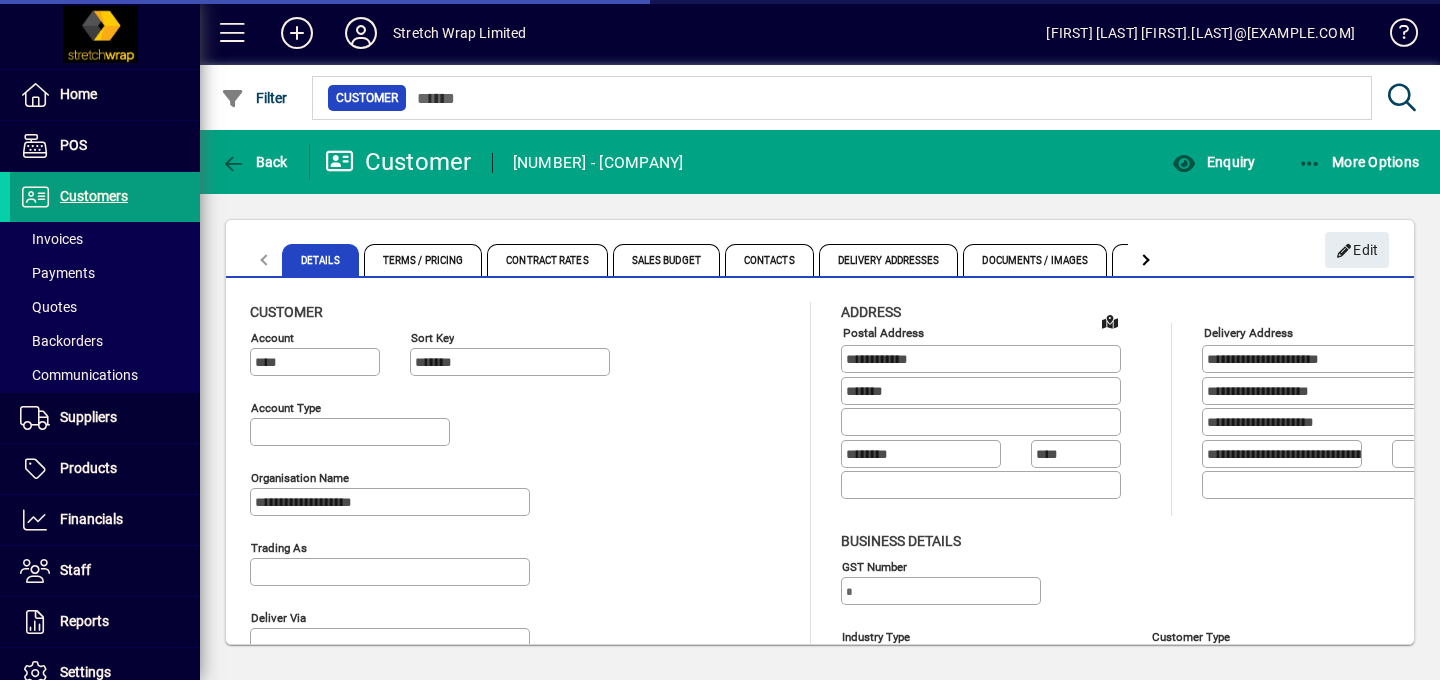 type on "**********" 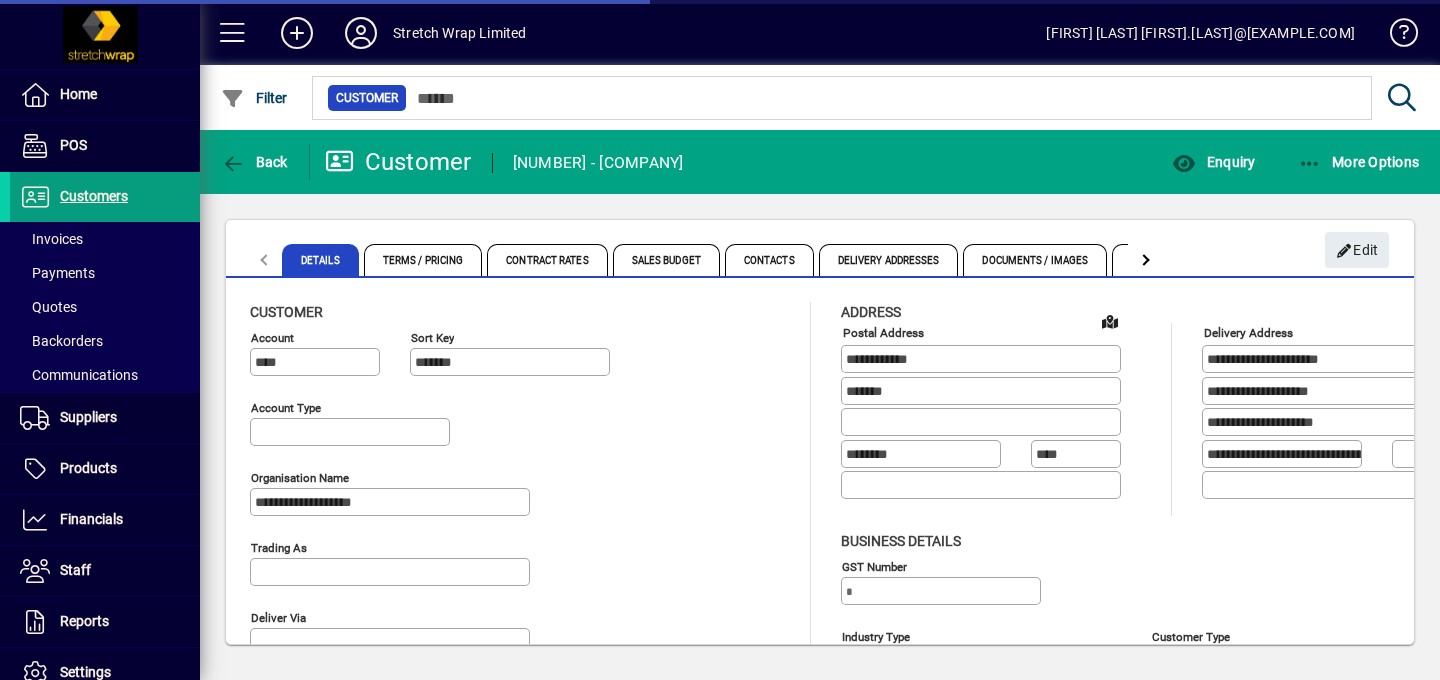 type on "*******" 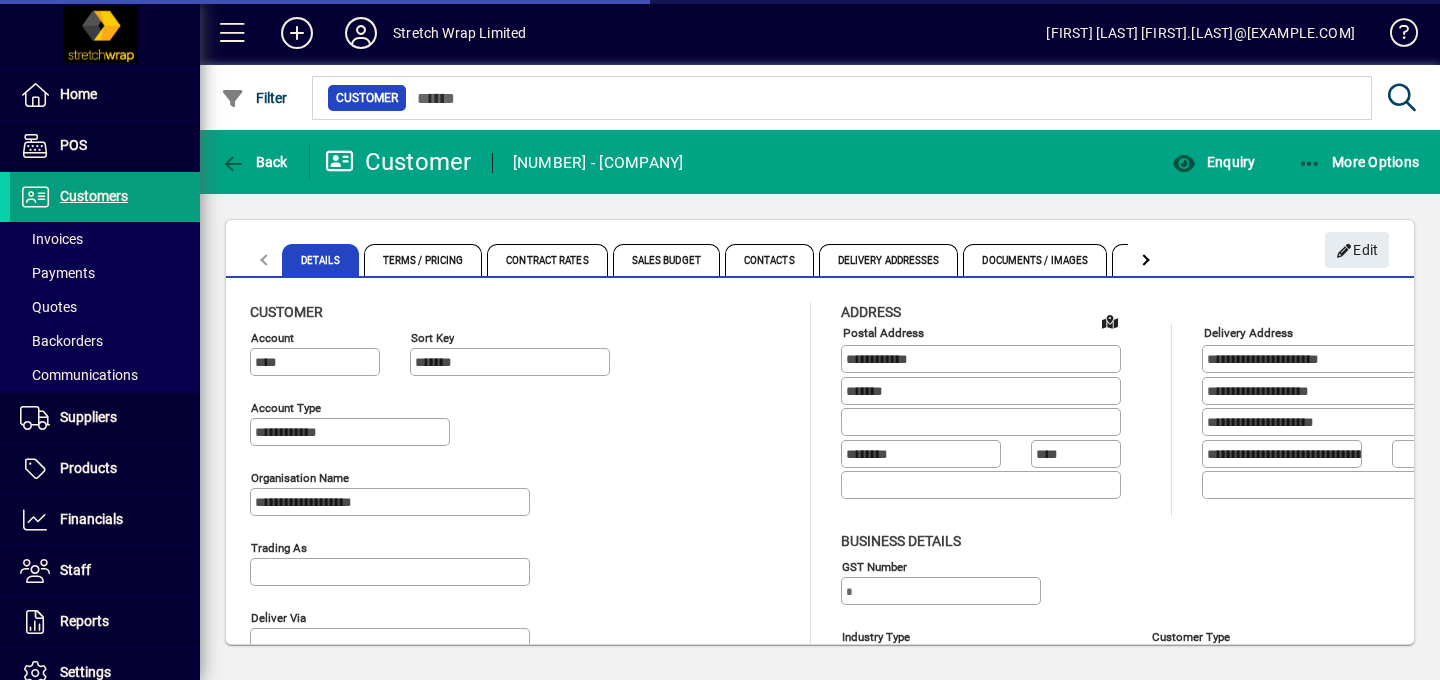 type on "**********" 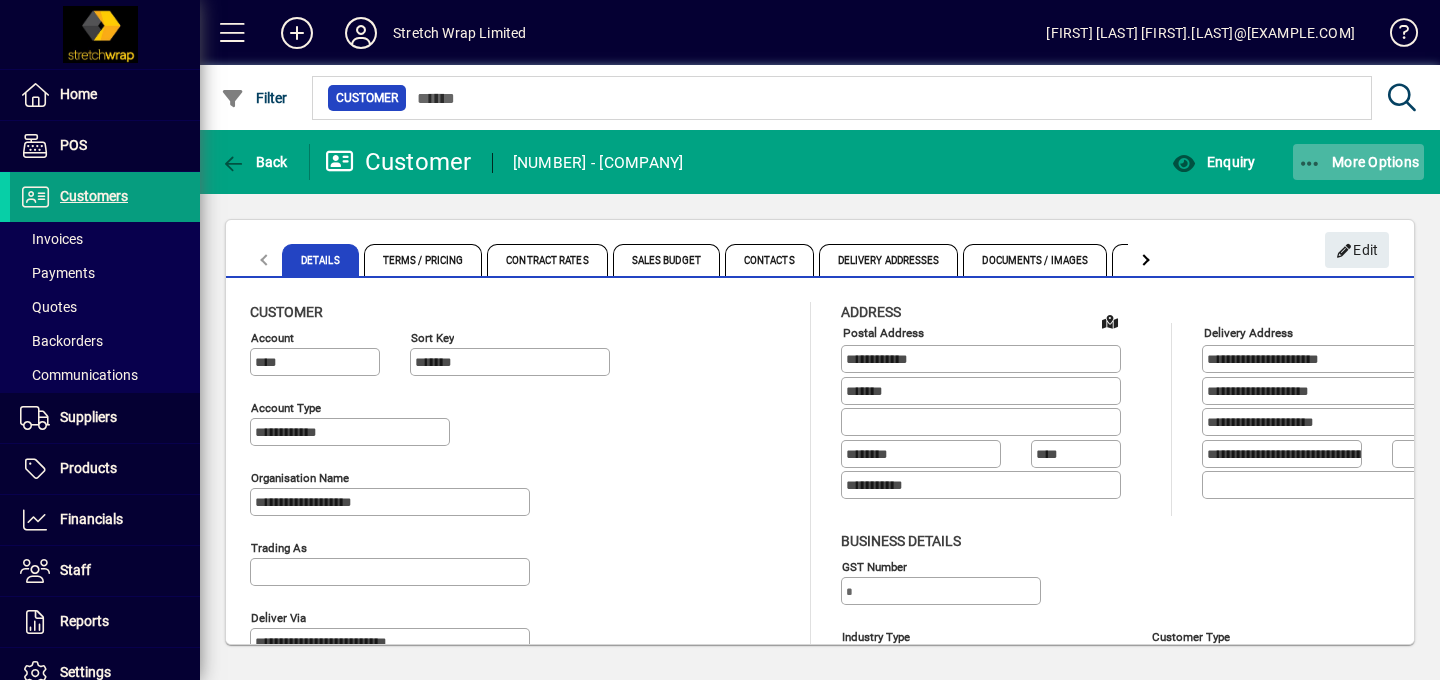 click on "More Options" 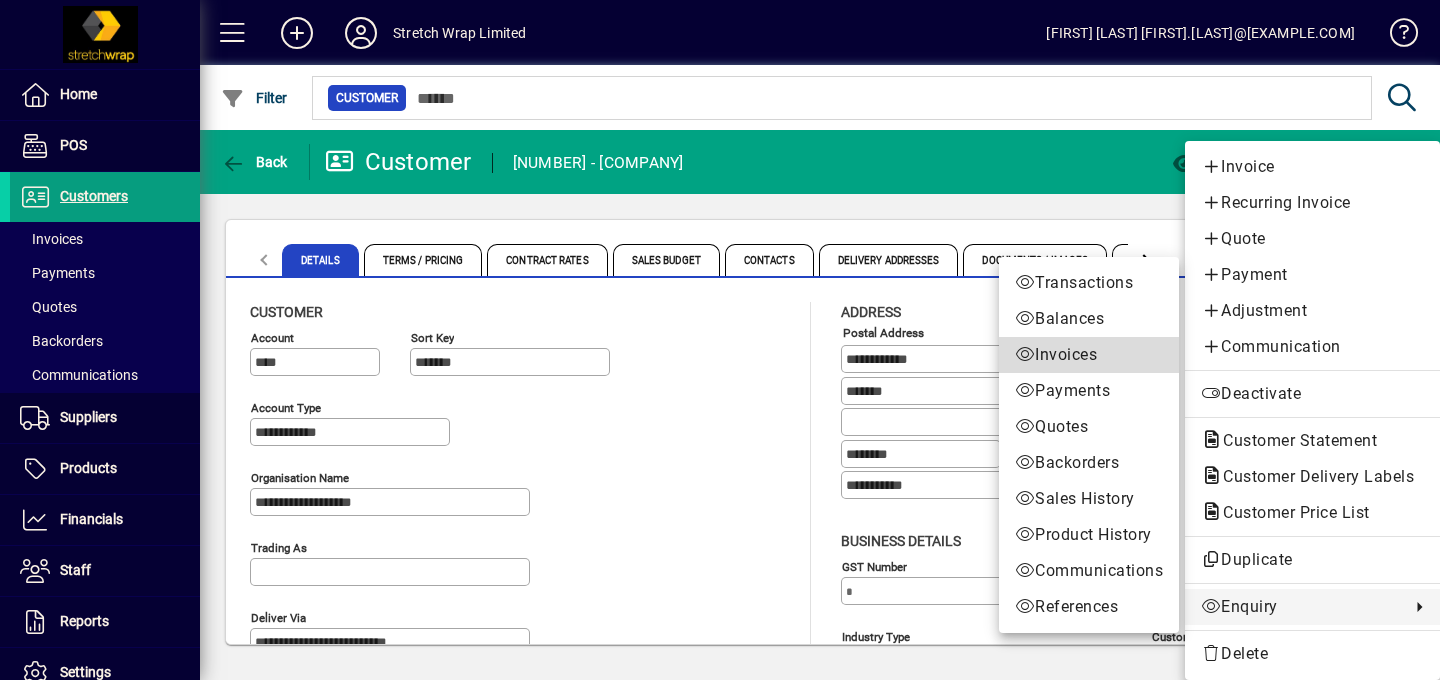click on "Invoices" at bounding box center (1089, 355) 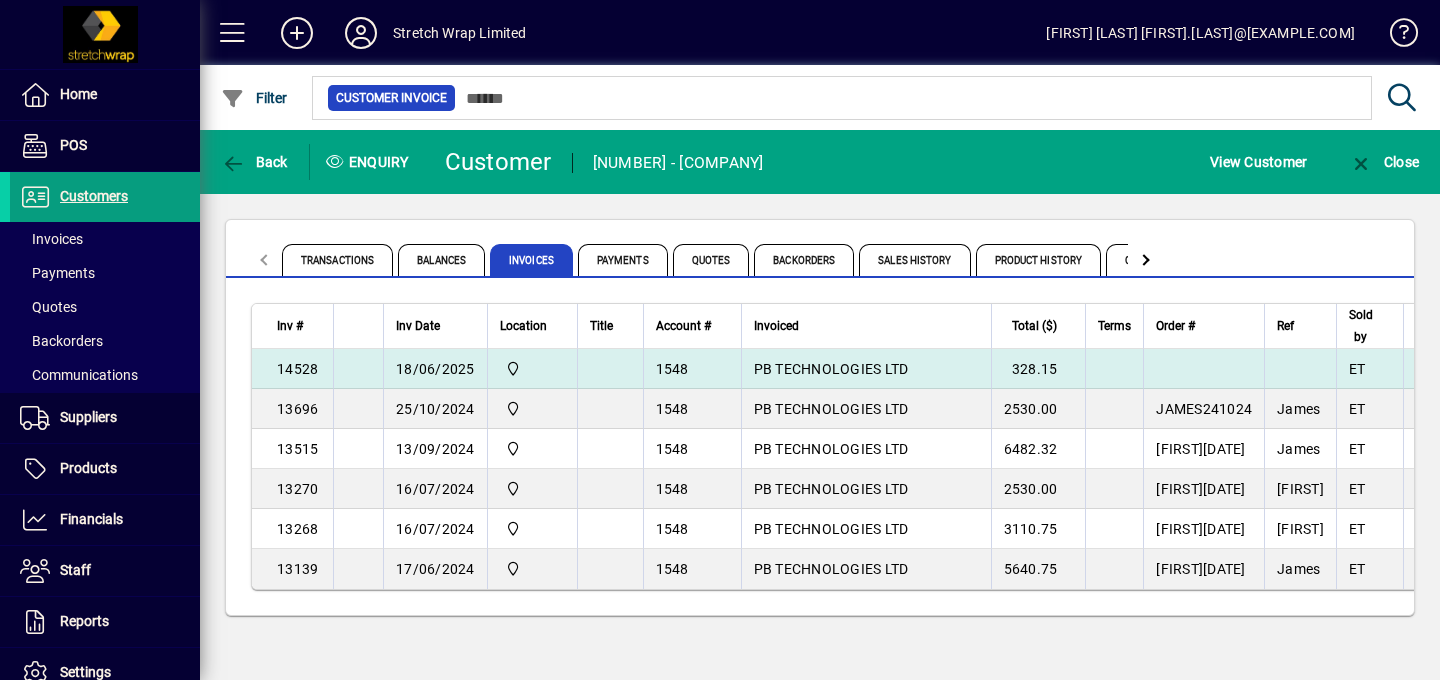 click on "18/06/2025" at bounding box center [435, 369] 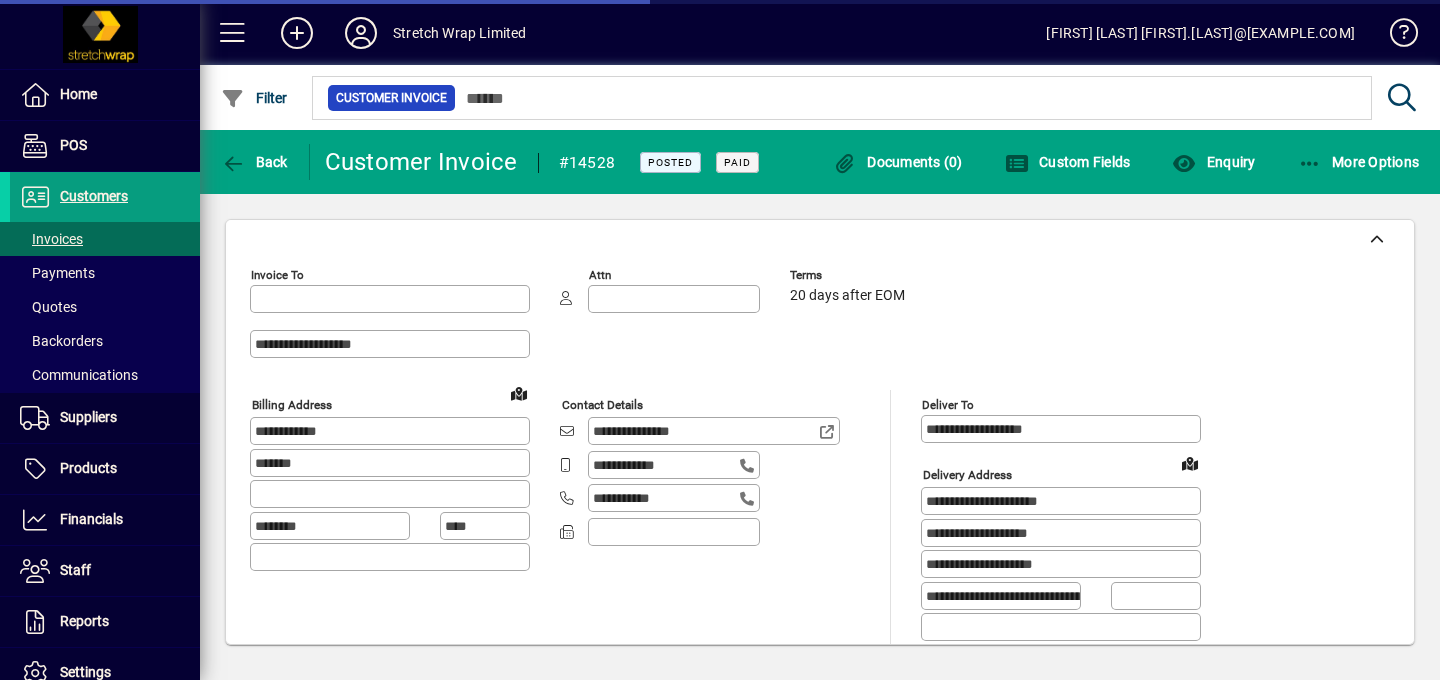 type on "**********" 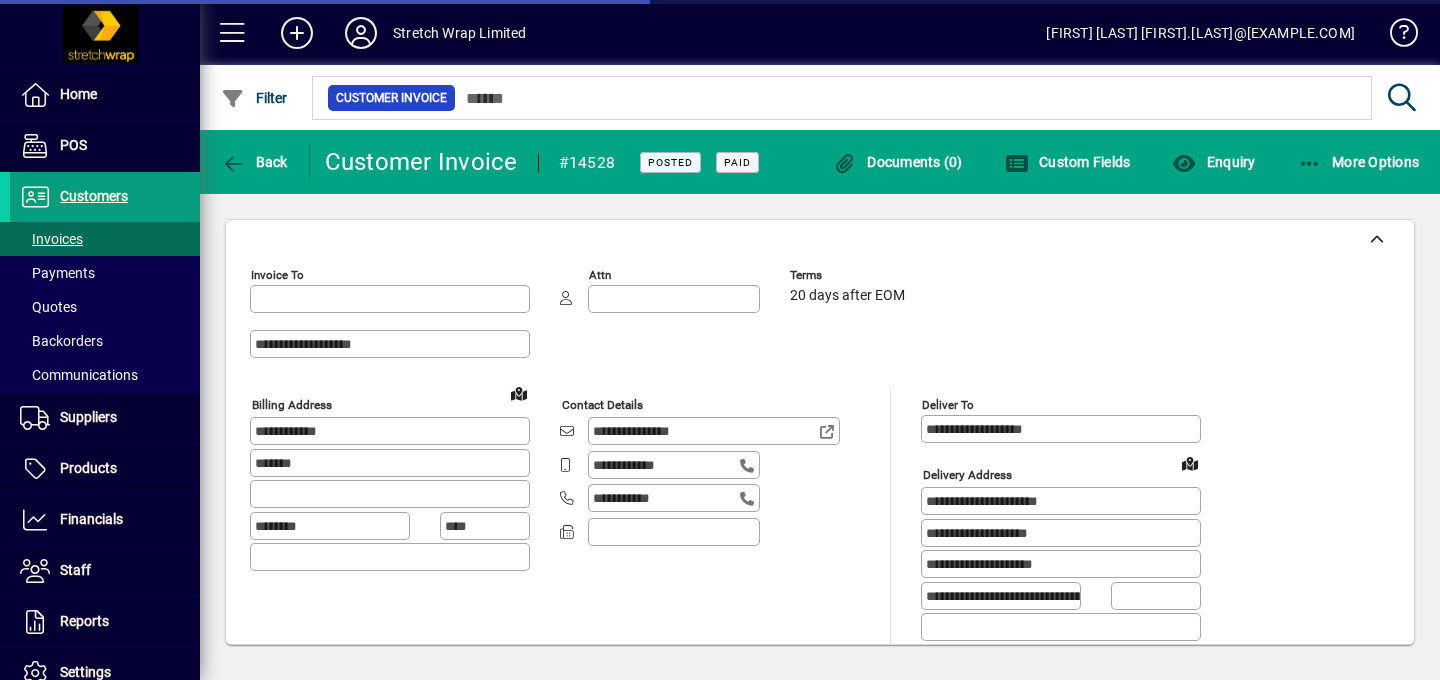 type on "**********" 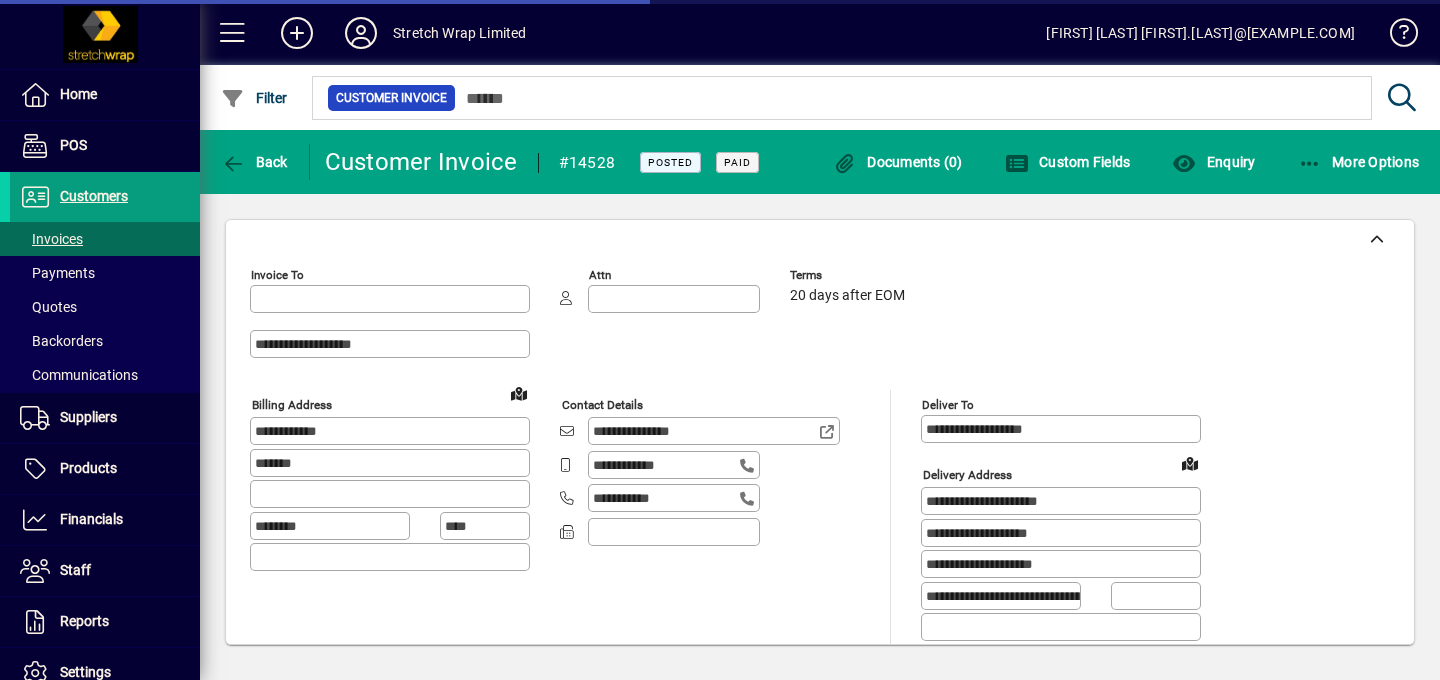 type on "**********" 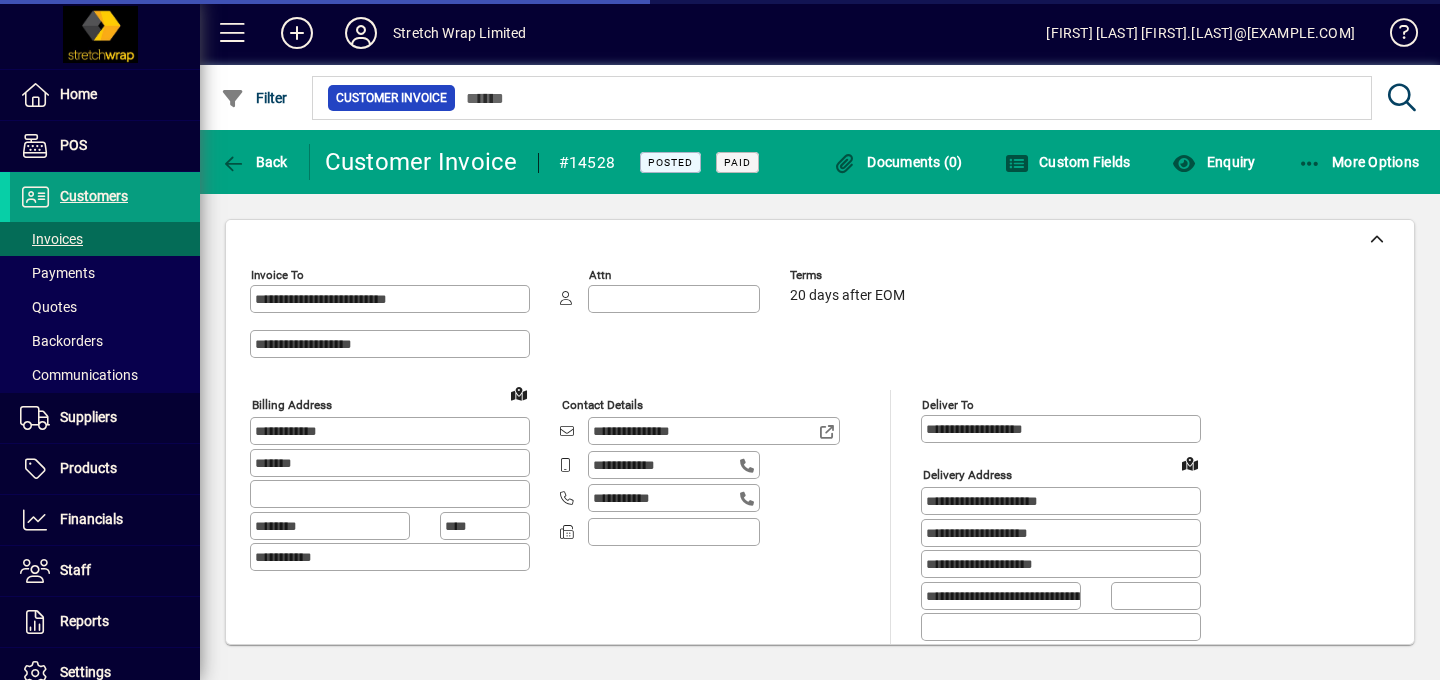 type on "**********" 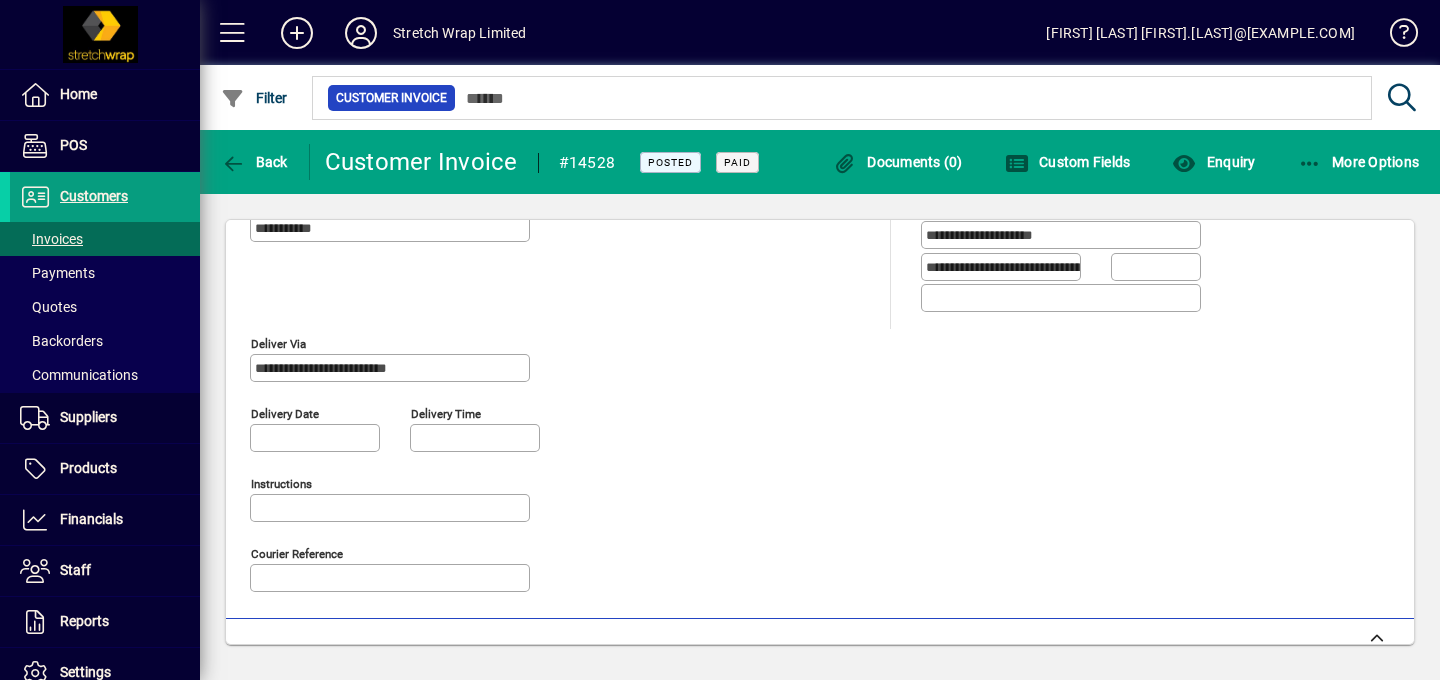 scroll, scrollTop: 319, scrollLeft: 0, axis: vertical 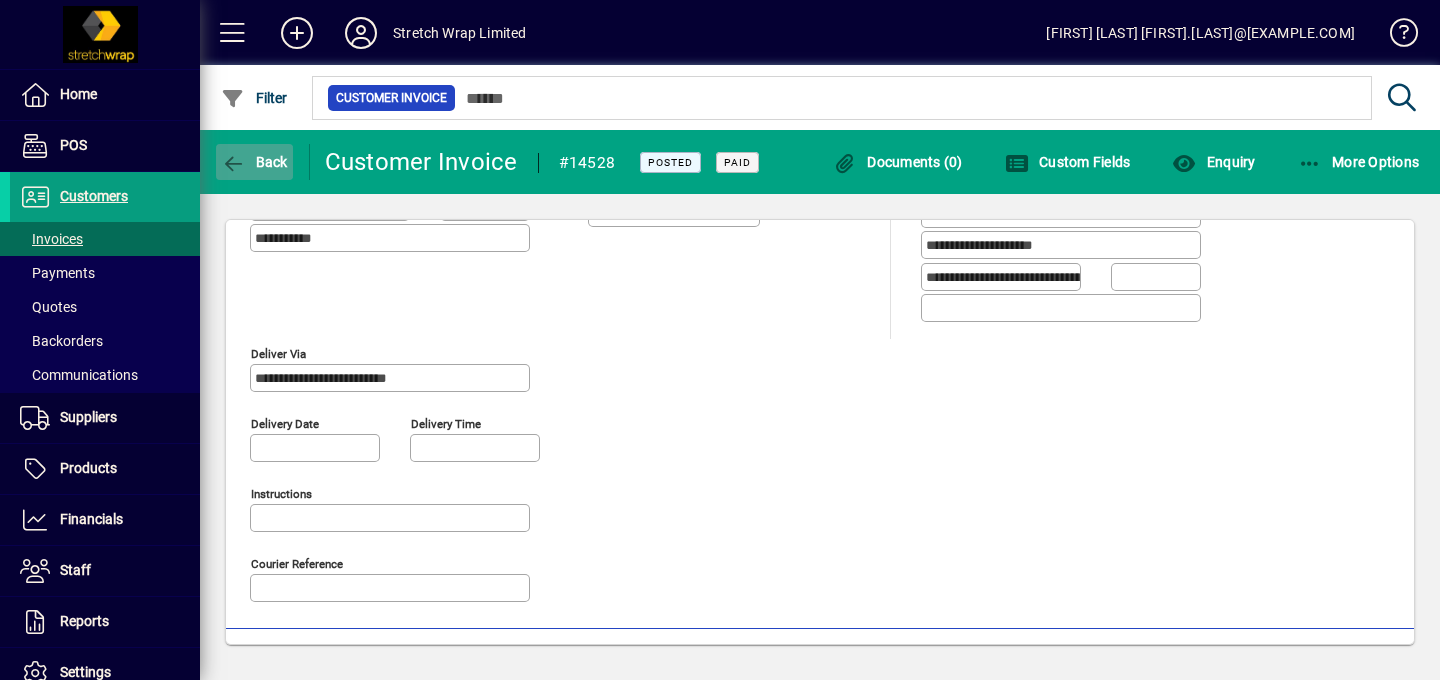 click 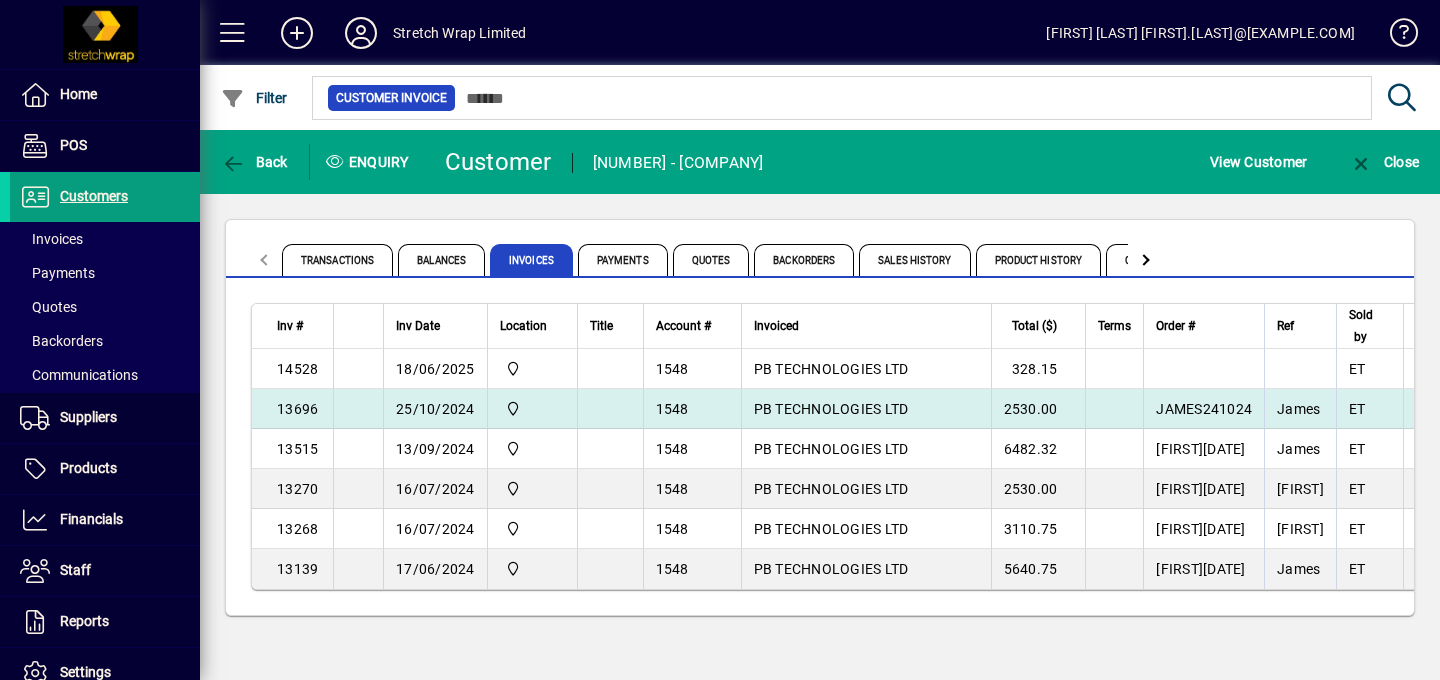 click on "25/10/2024" at bounding box center (435, 409) 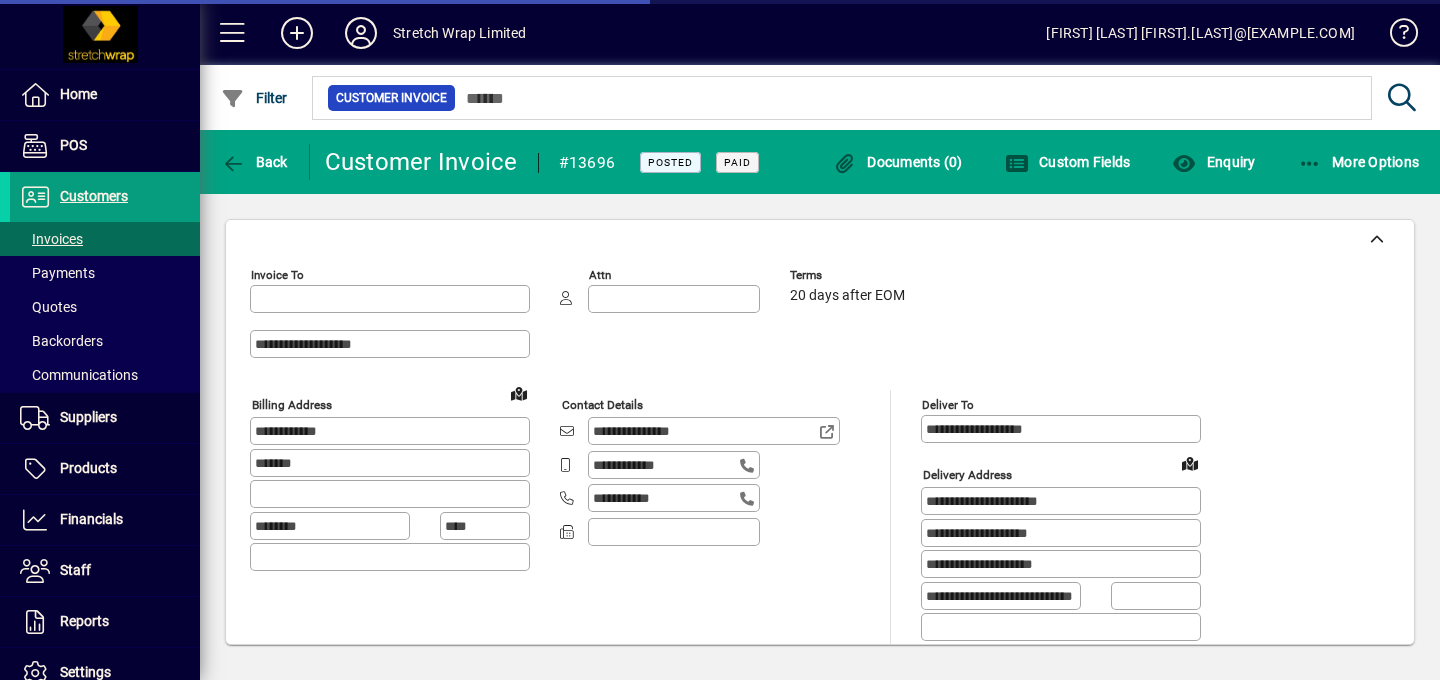 type on "**********" 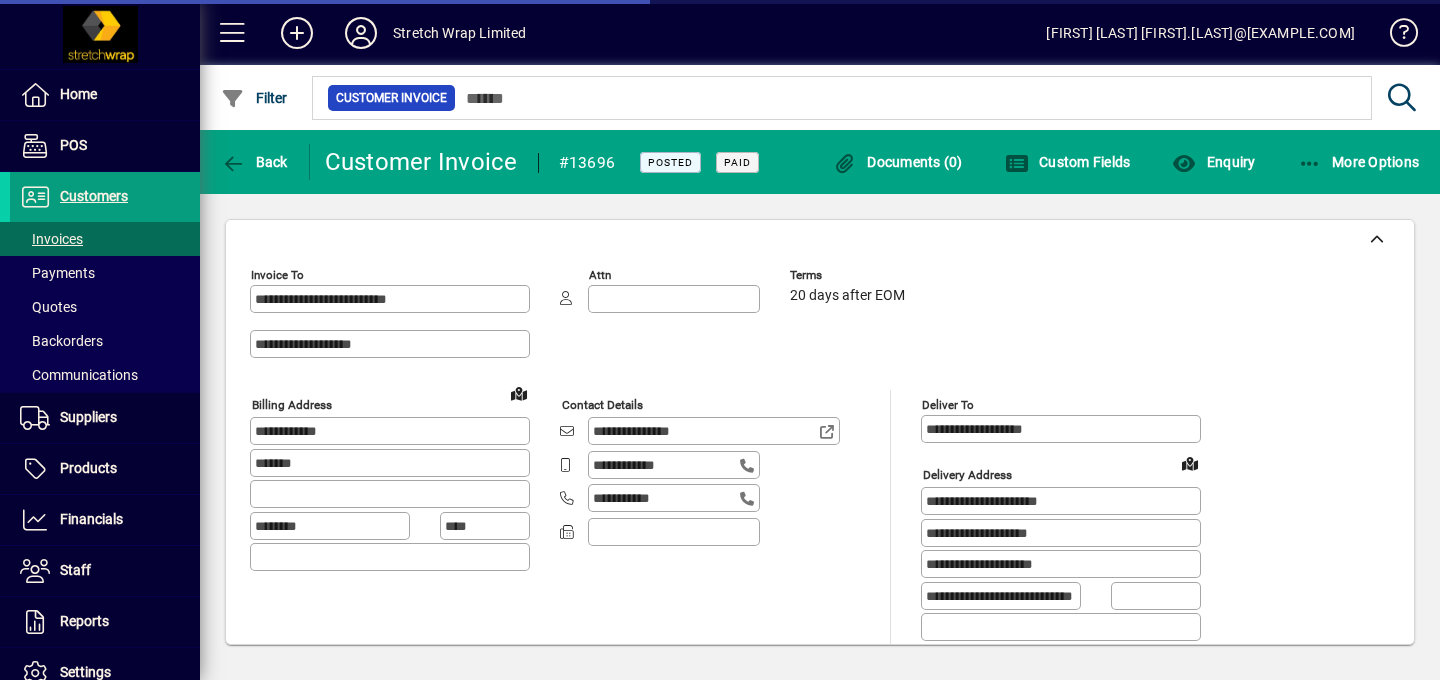 type on "**********" 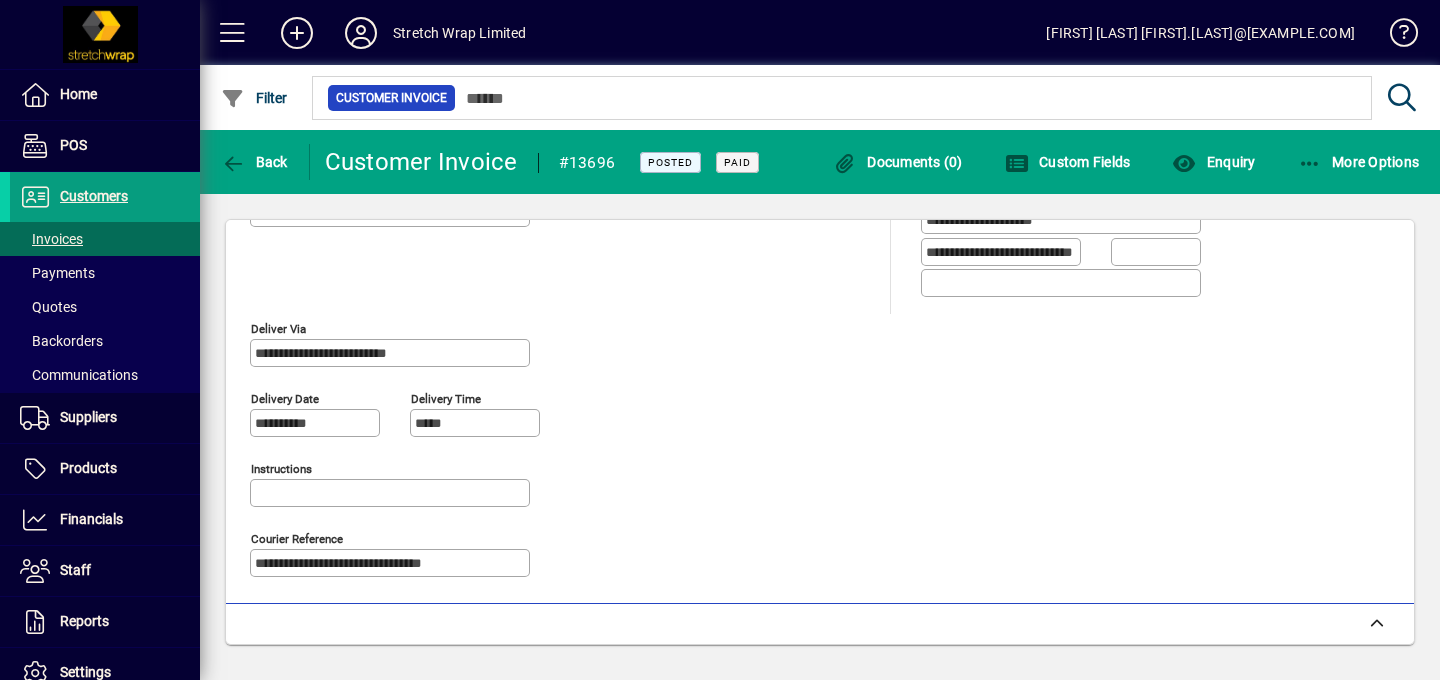 scroll, scrollTop: 338, scrollLeft: 0, axis: vertical 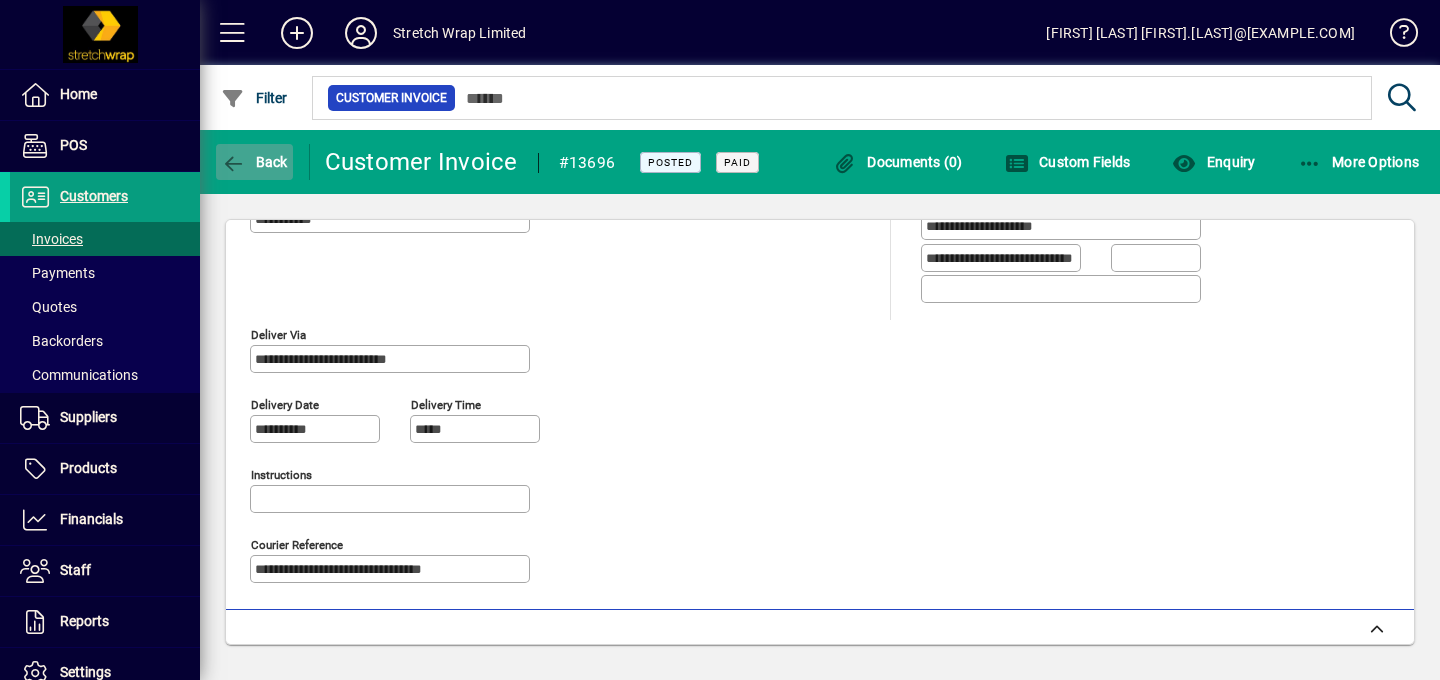 click on "Back" 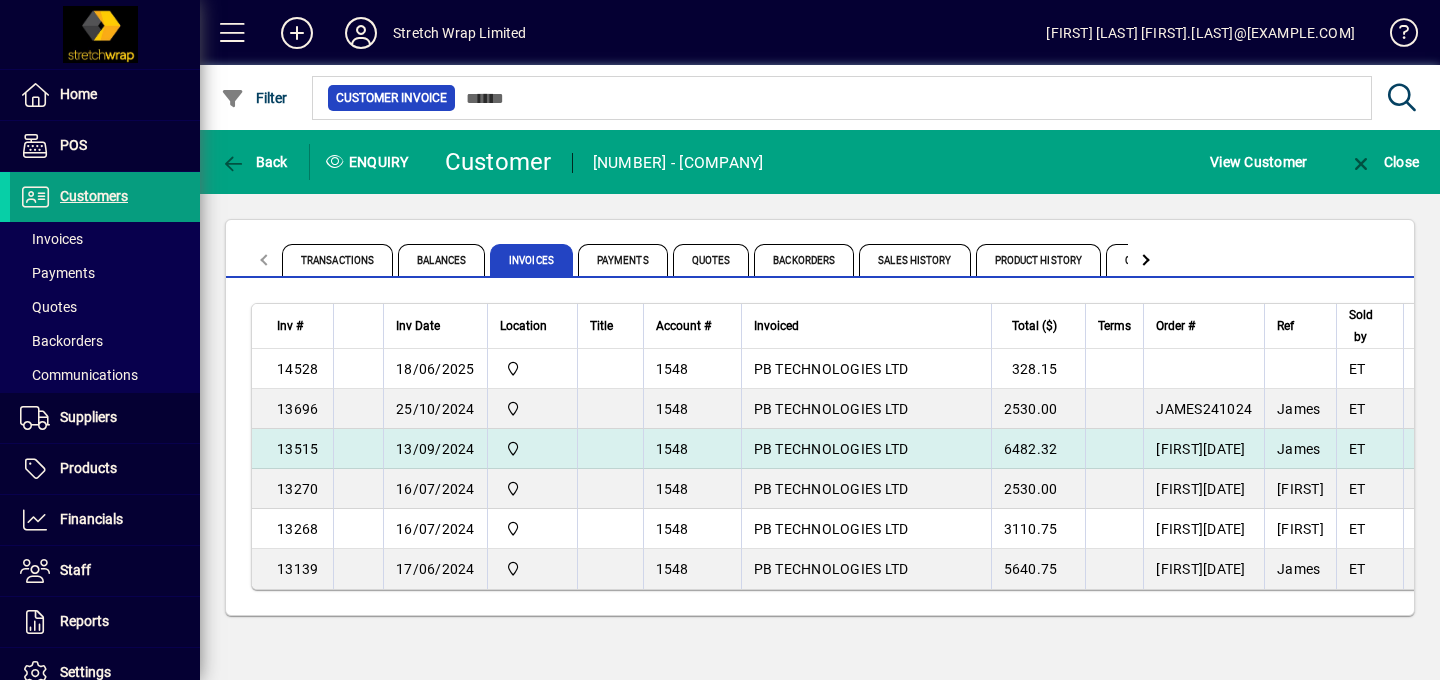 click on "PB TECHNOLOGIES LTD" at bounding box center [866, 449] 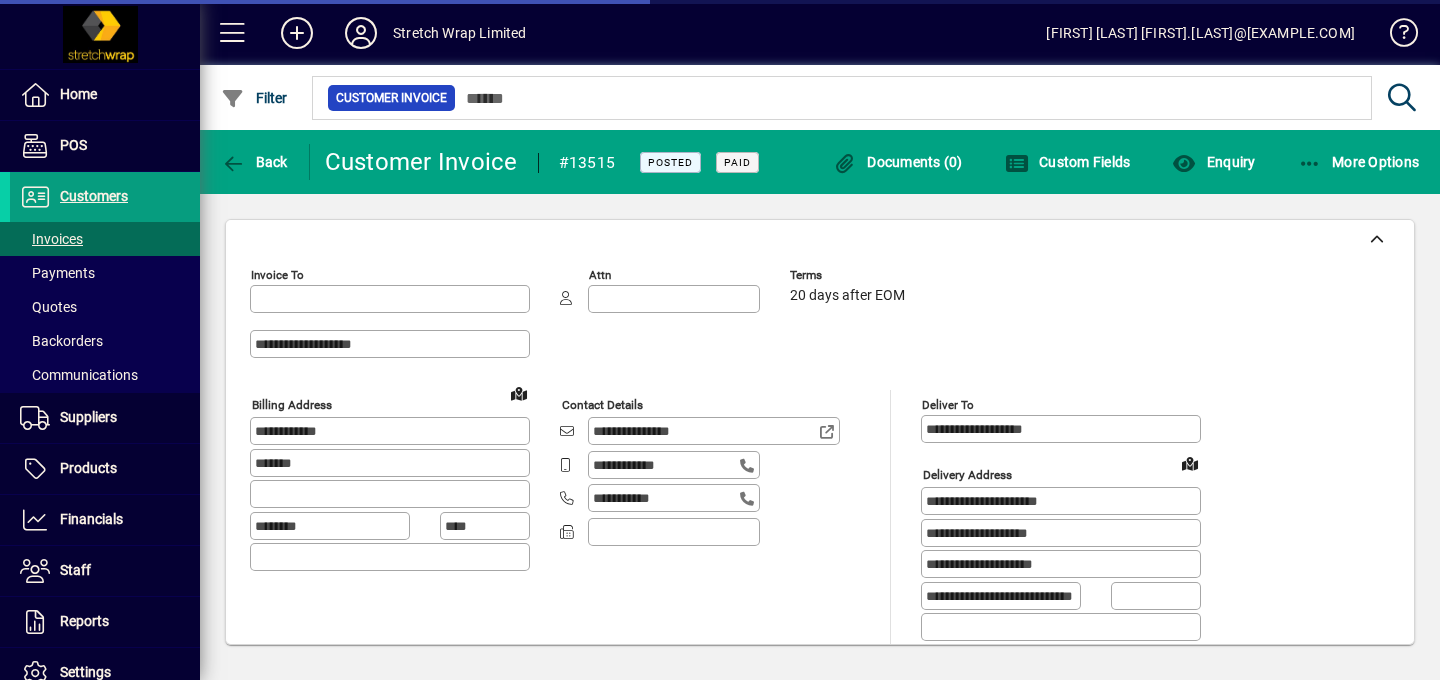 type on "**********" 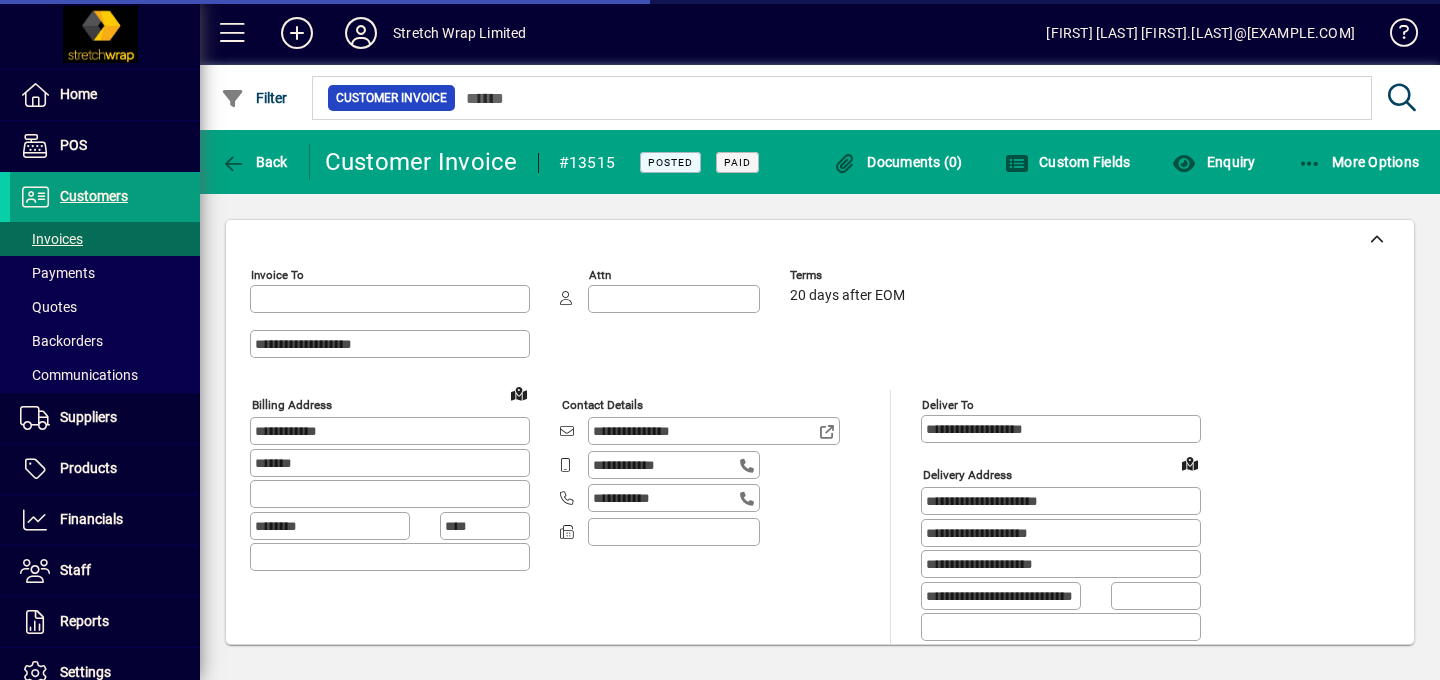 type on "**********" 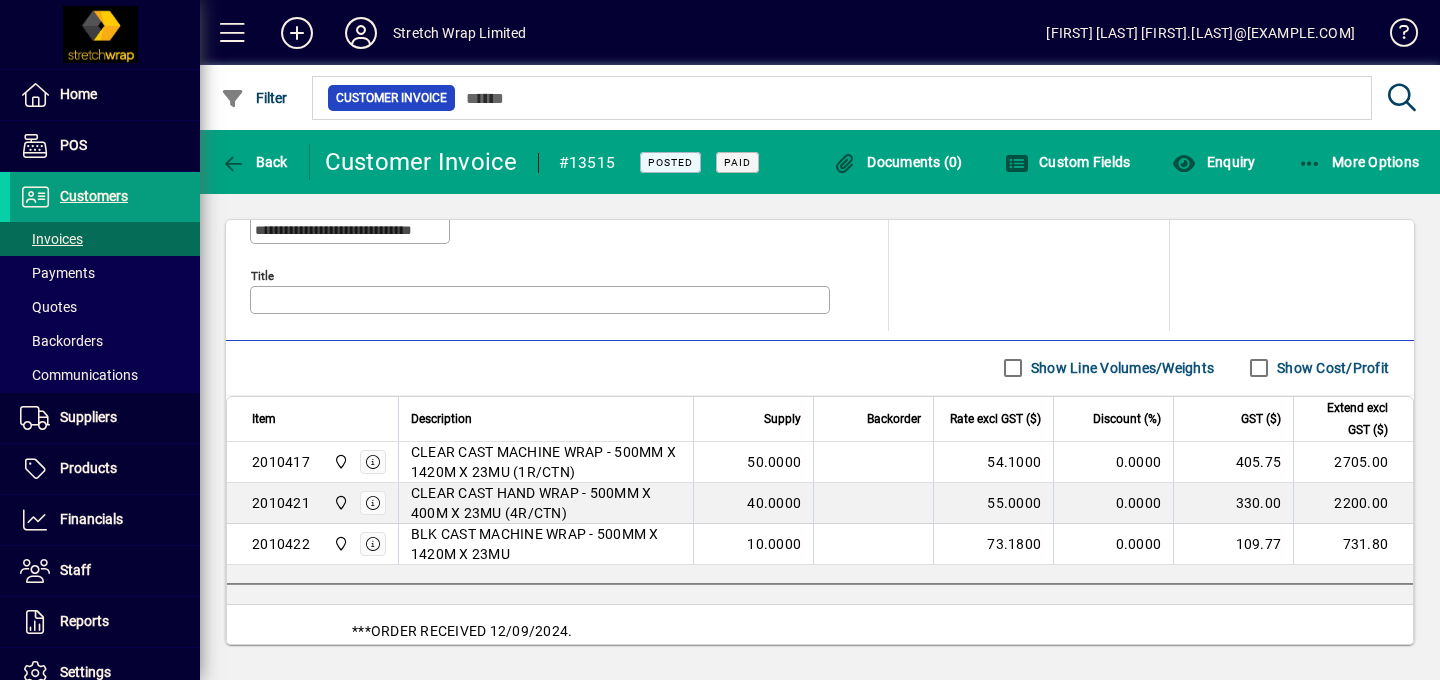 scroll, scrollTop: 1011, scrollLeft: 0, axis: vertical 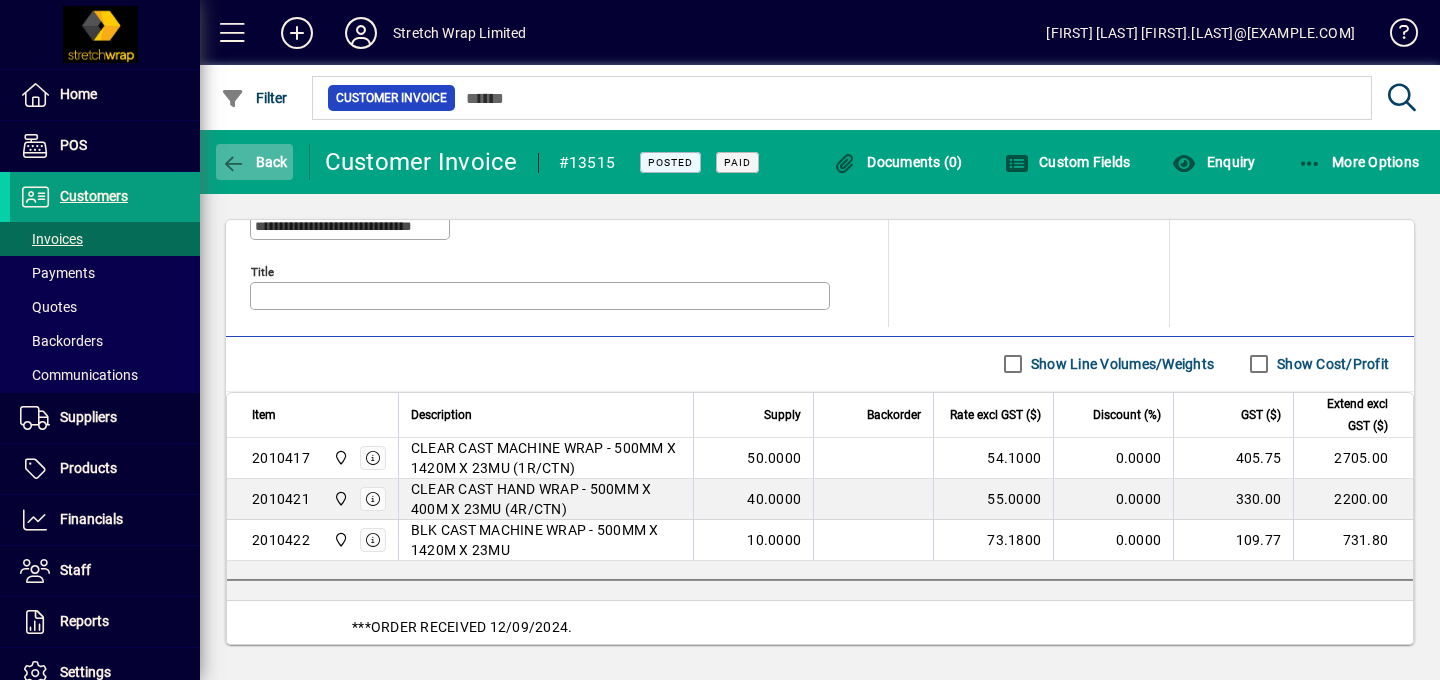 click on "Back" 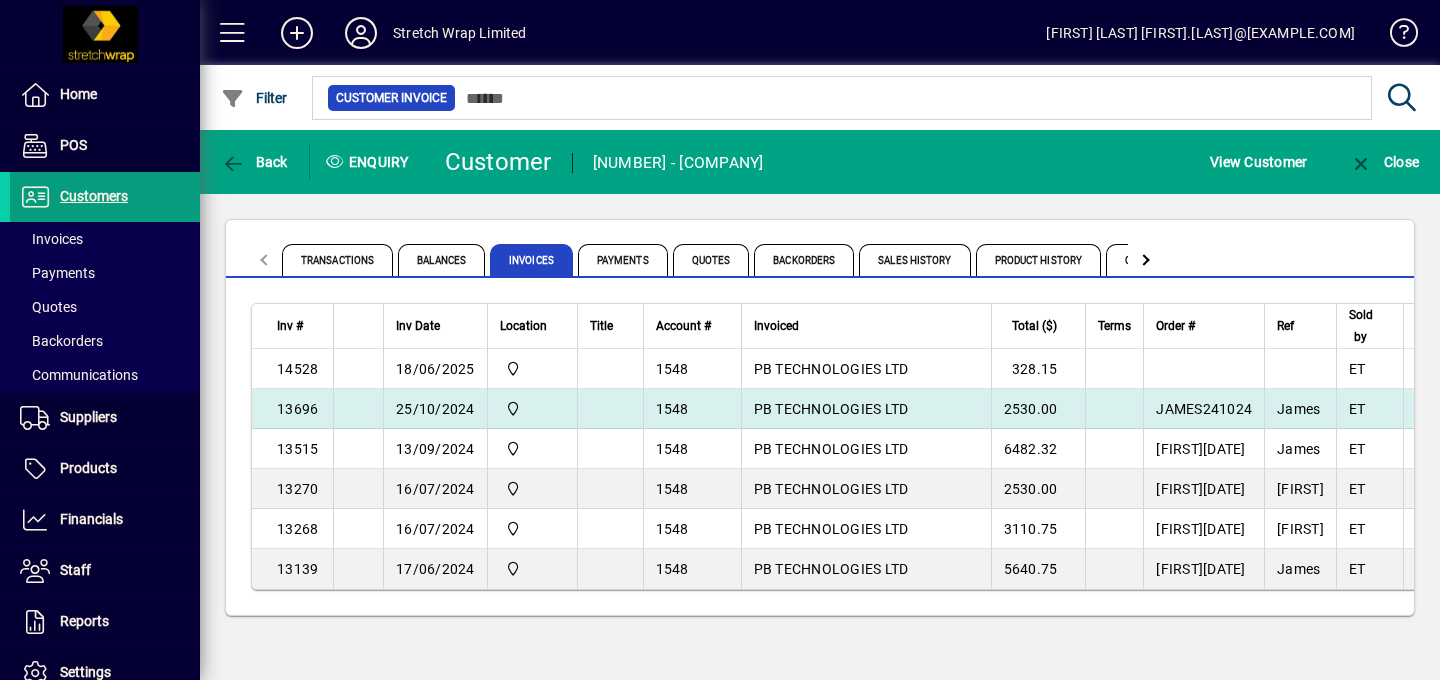 click on "25/10/2024" at bounding box center [435, 409] 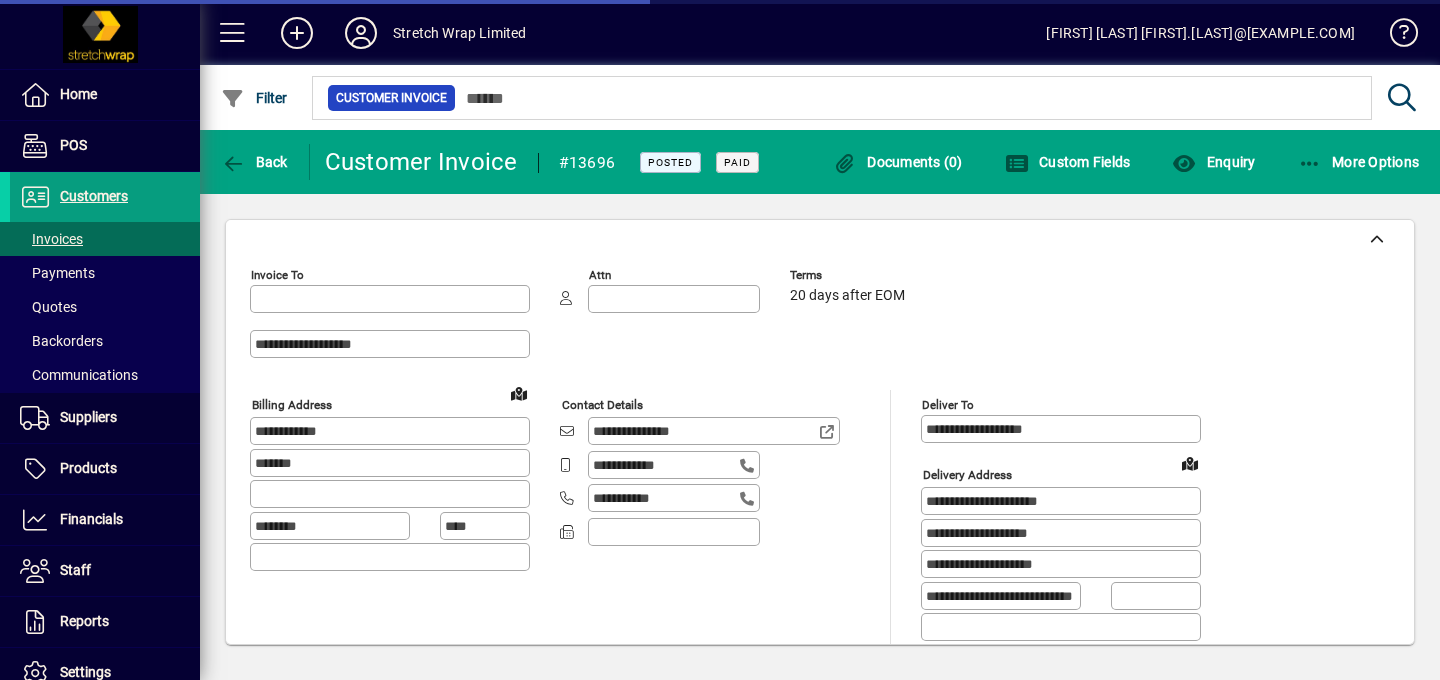 type on "**********" 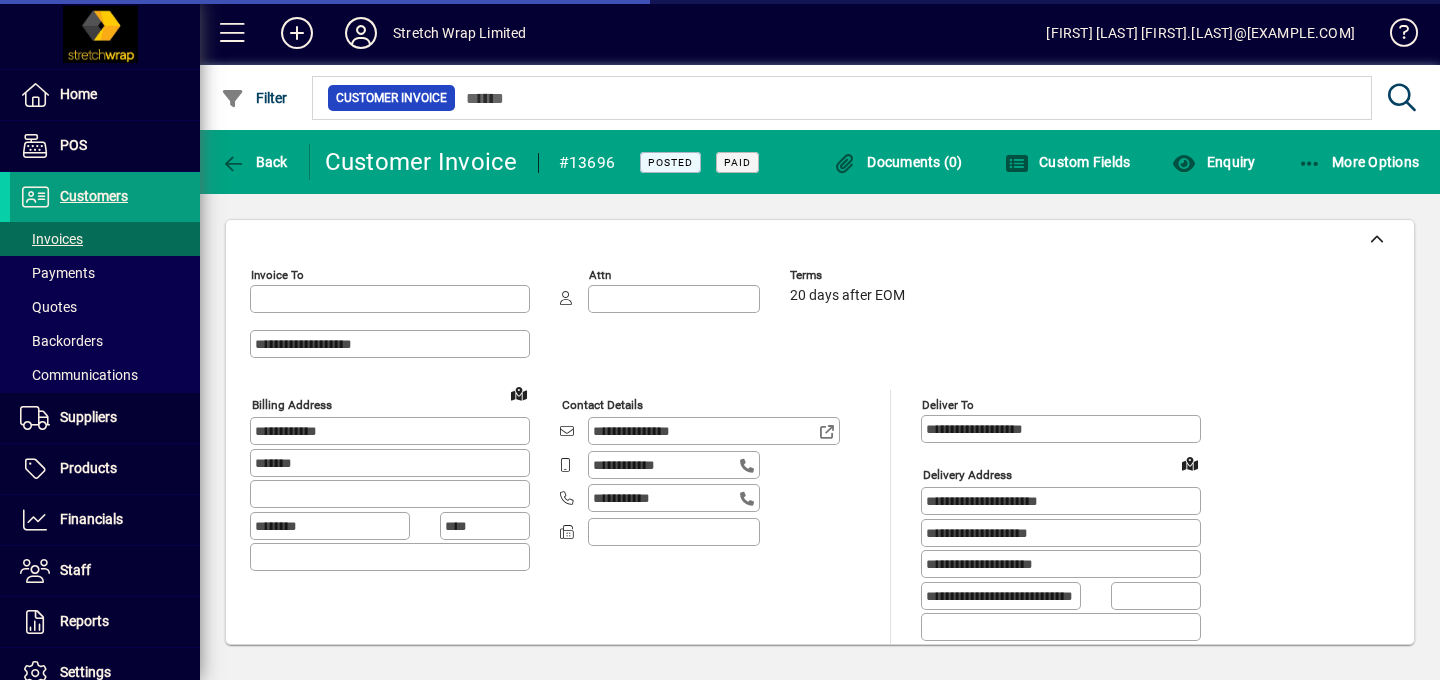 type on "**********" 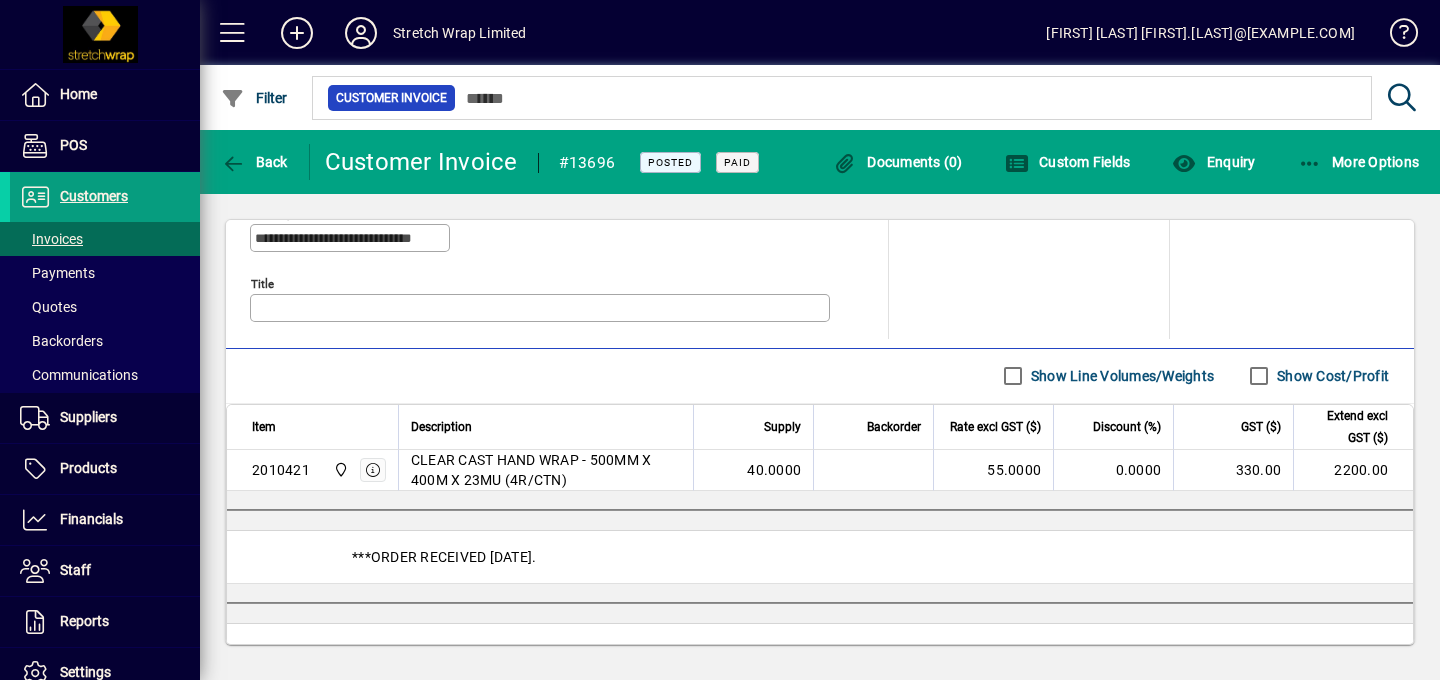 scroll, scrollTop: 1026, scrollLeft: 0, axis: vertical 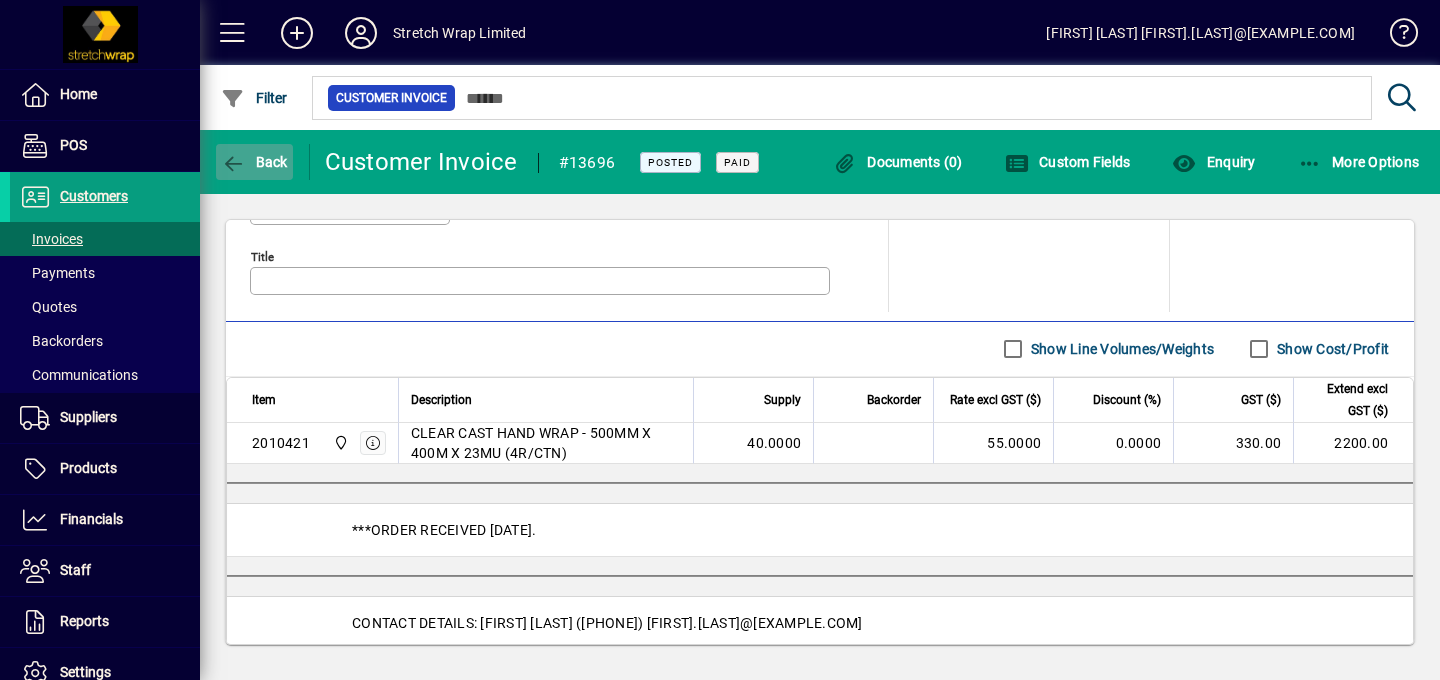 click on "Back" 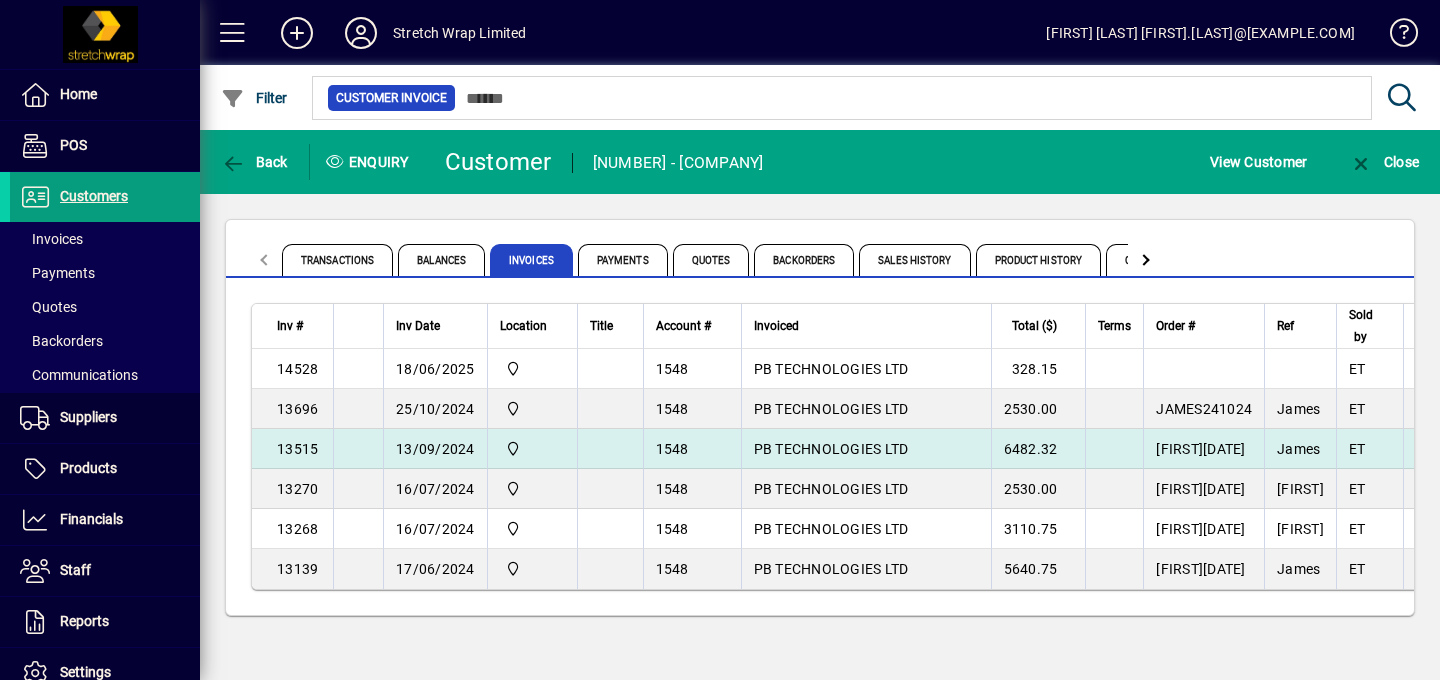 click on "13/09/2024" at bounding box center (435, 449) 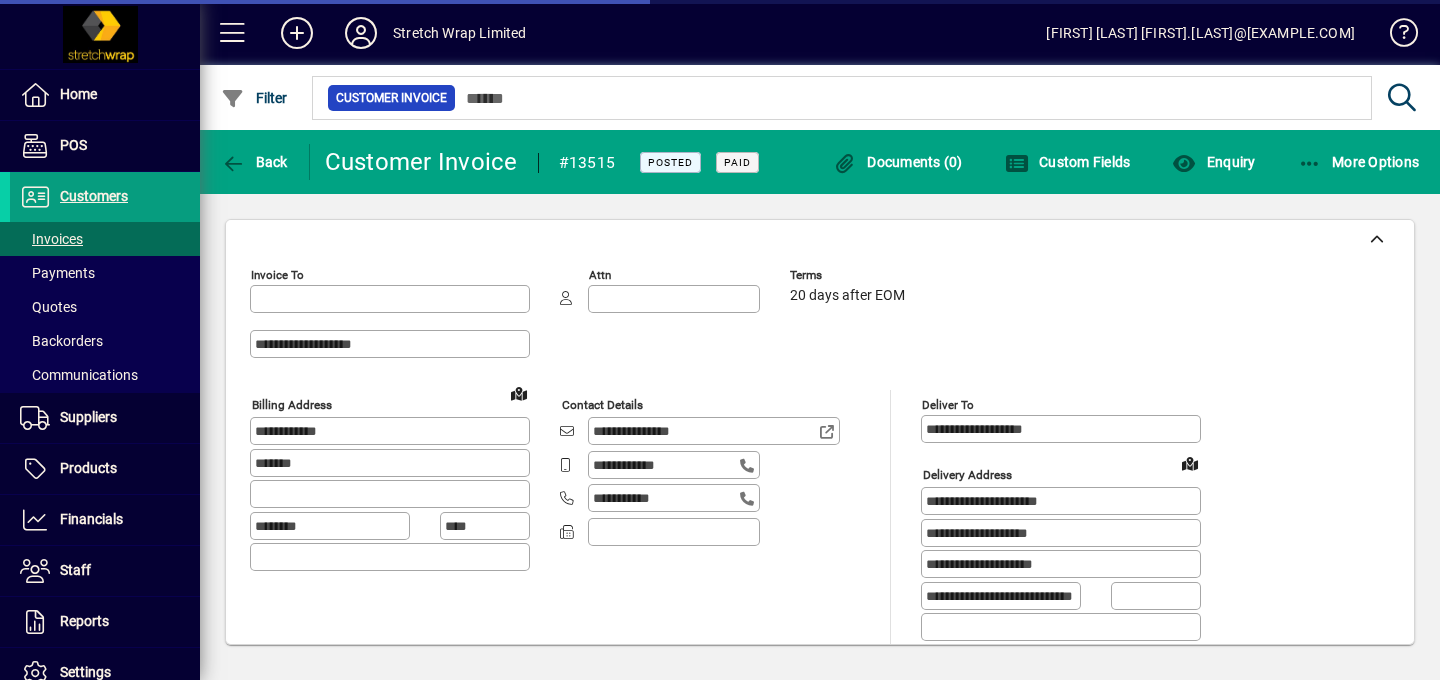 type on "**********" 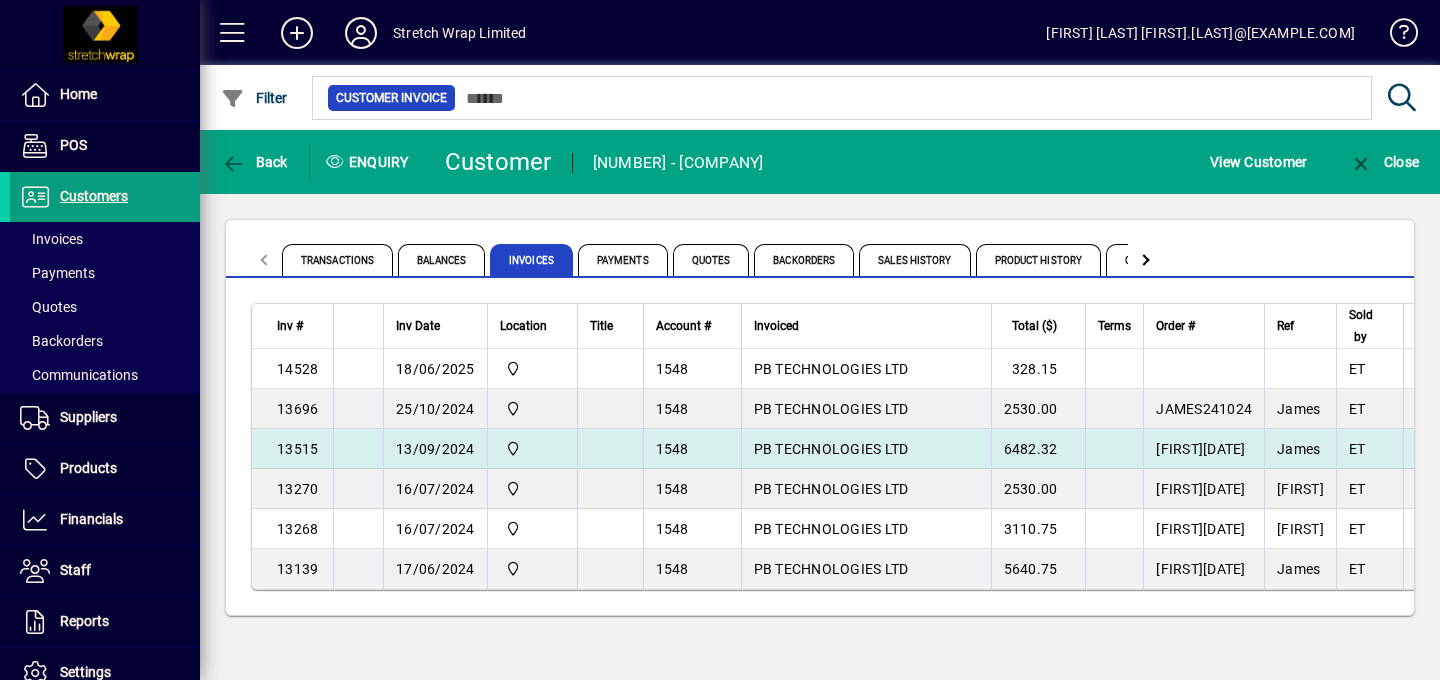 click on "13/09/2024" at bounding box center [435, 449] 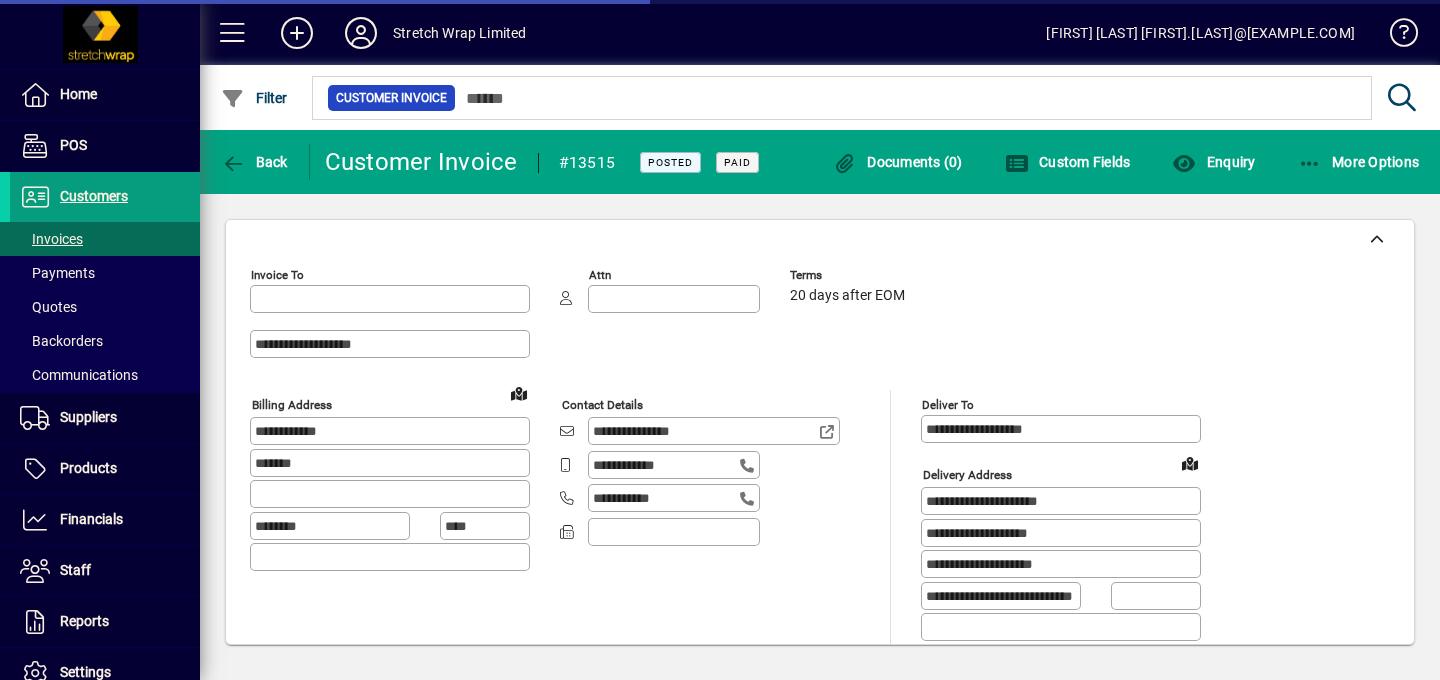 type on "**********" 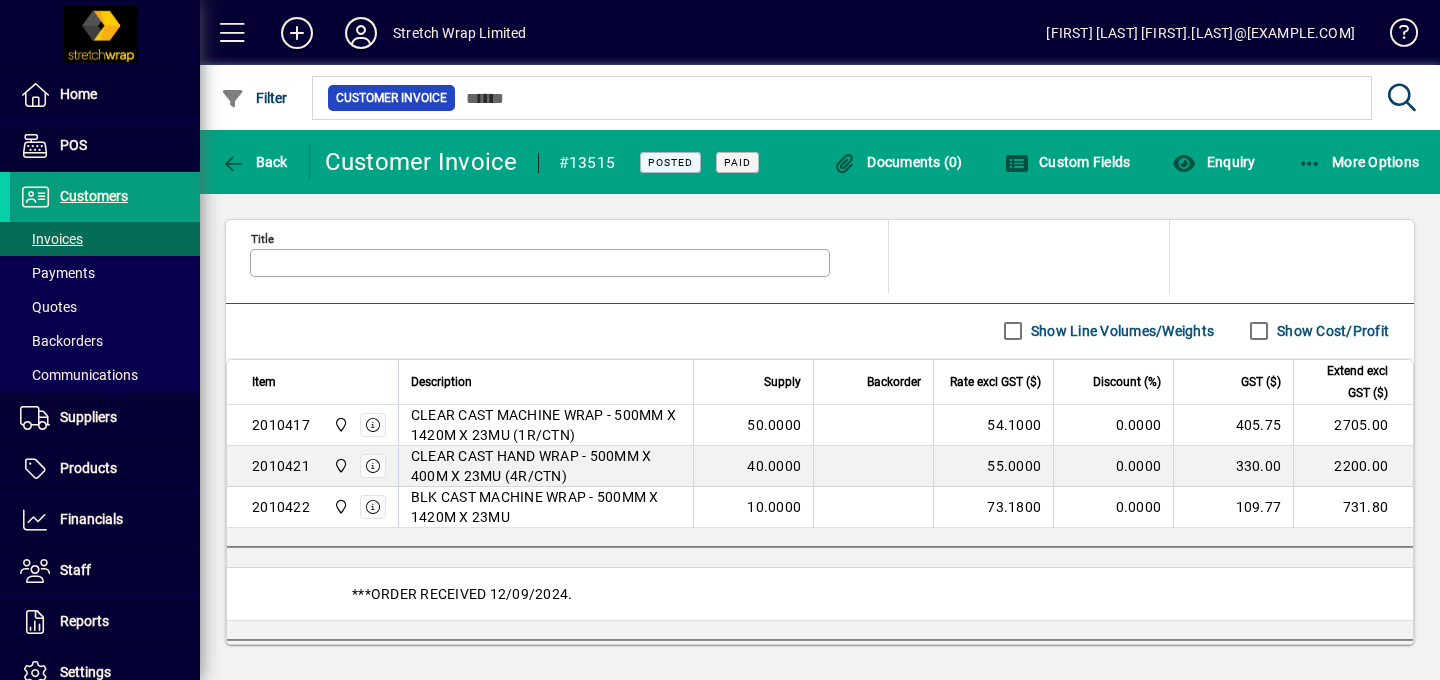 scroll, scrollTop: 1045, scrollLeft: 0, axis: vertical 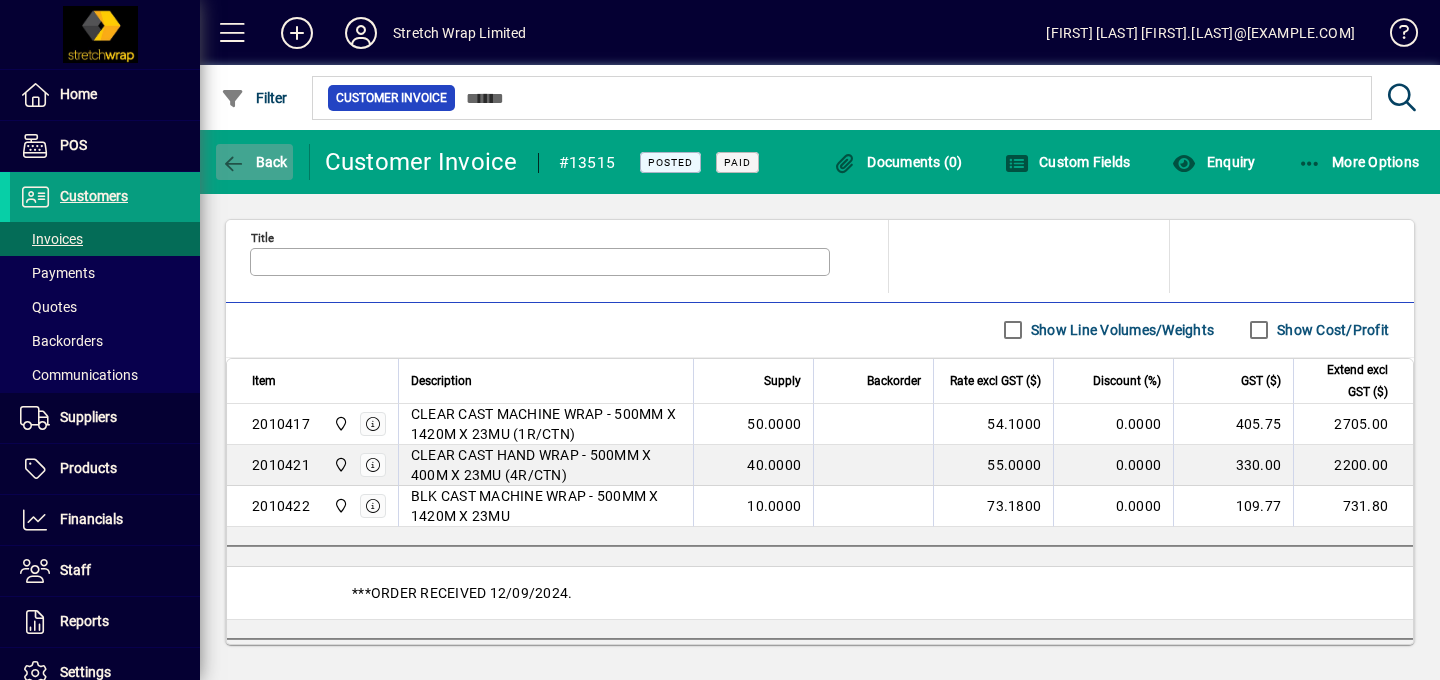 click on "Back" 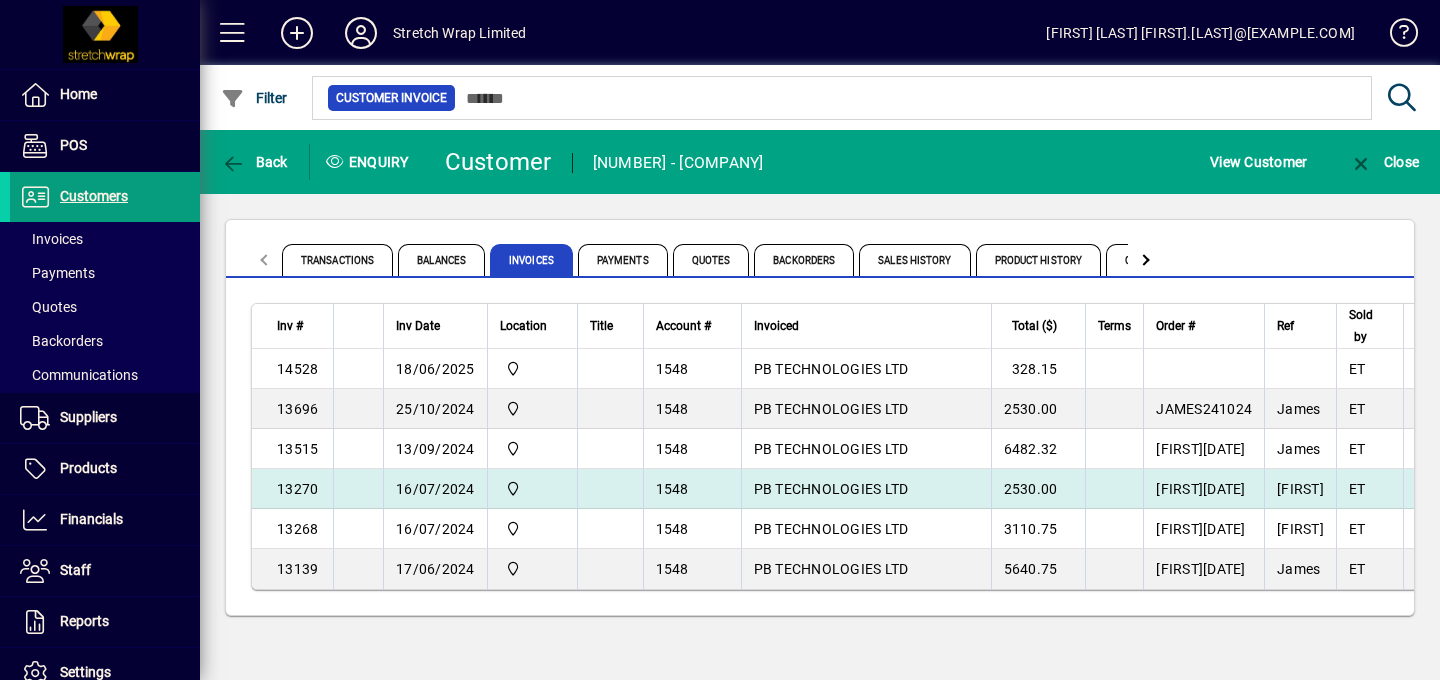 click on "16/07/2024" at bounding box center (435, 489) 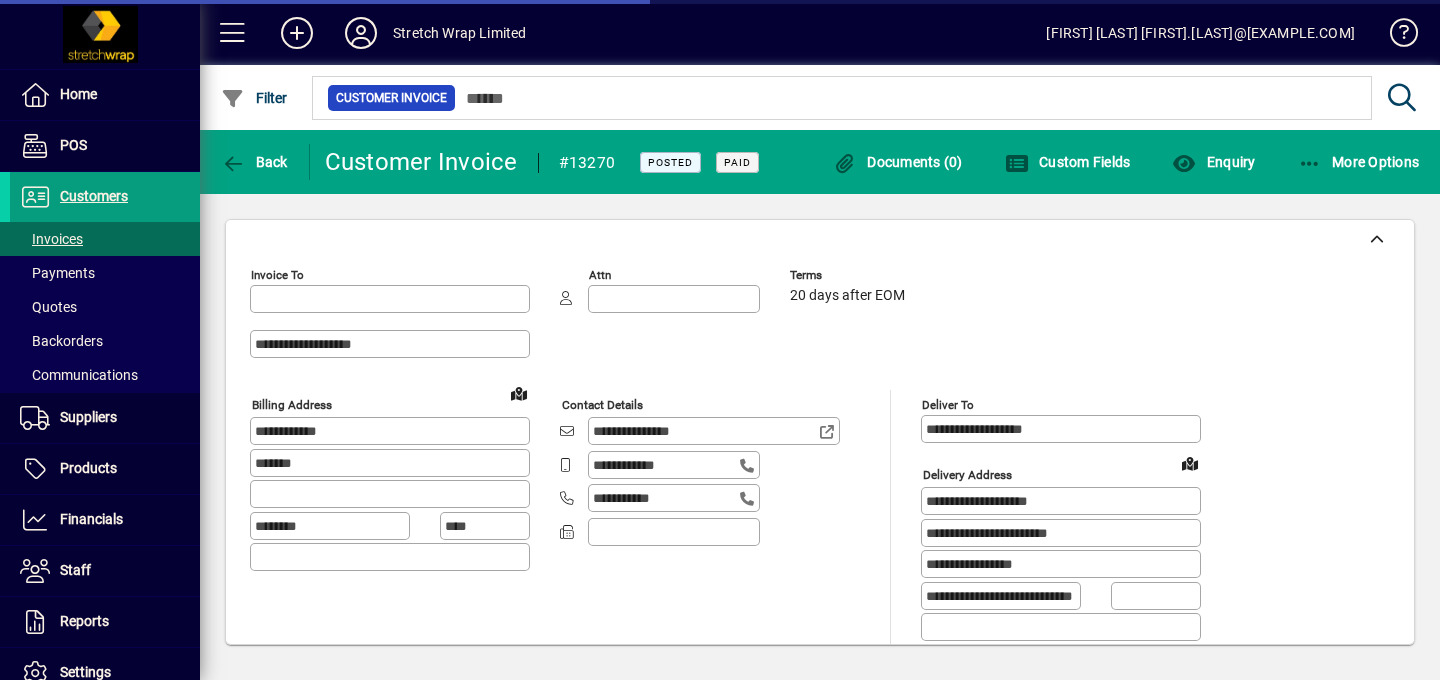 type on "**********" 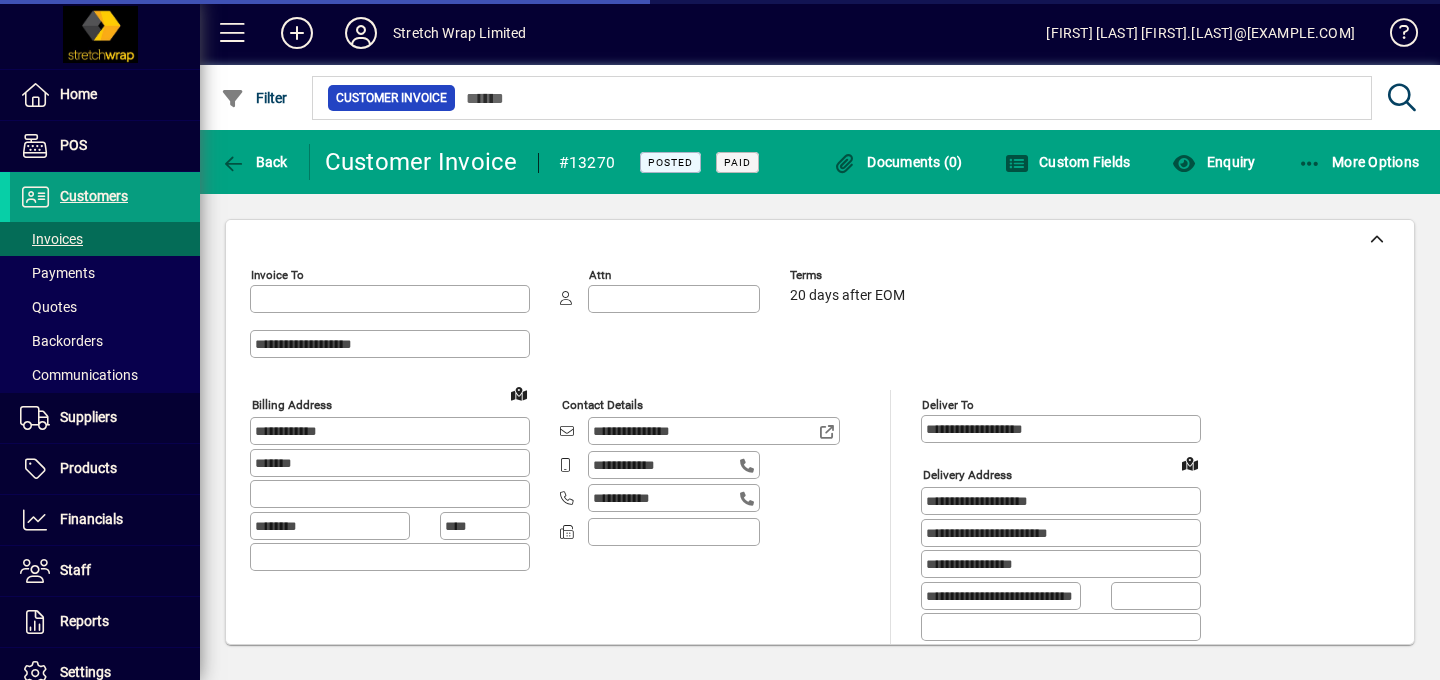 type on "**********" 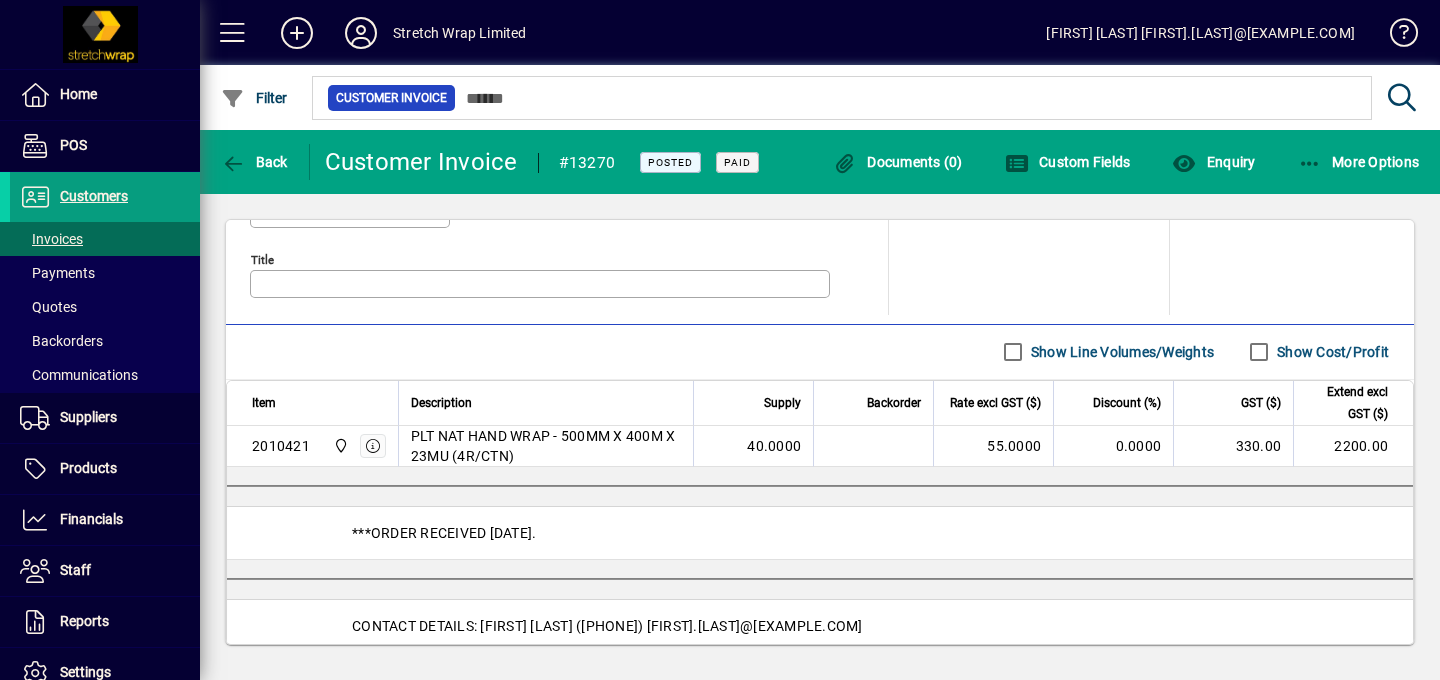 scroll, scrollTop: 1040, scrollLeft: 0, axis: vertical 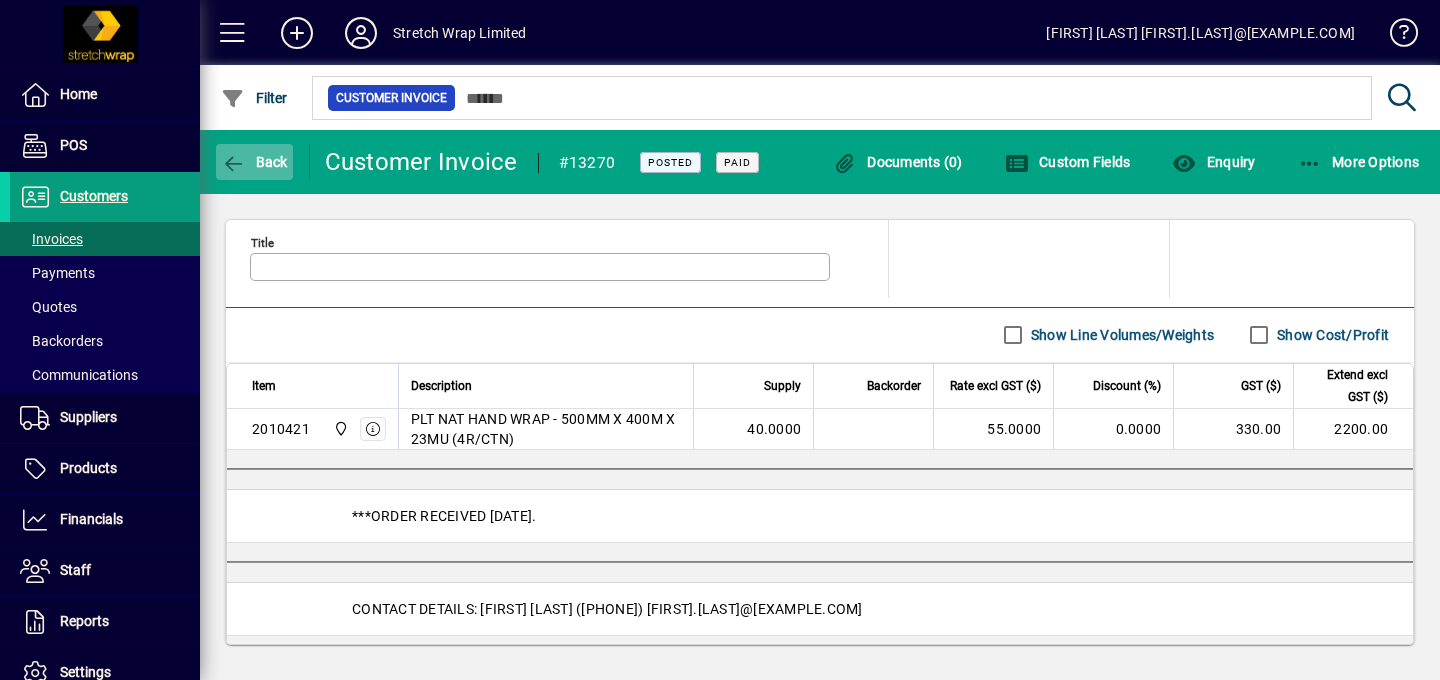 click on "Back" 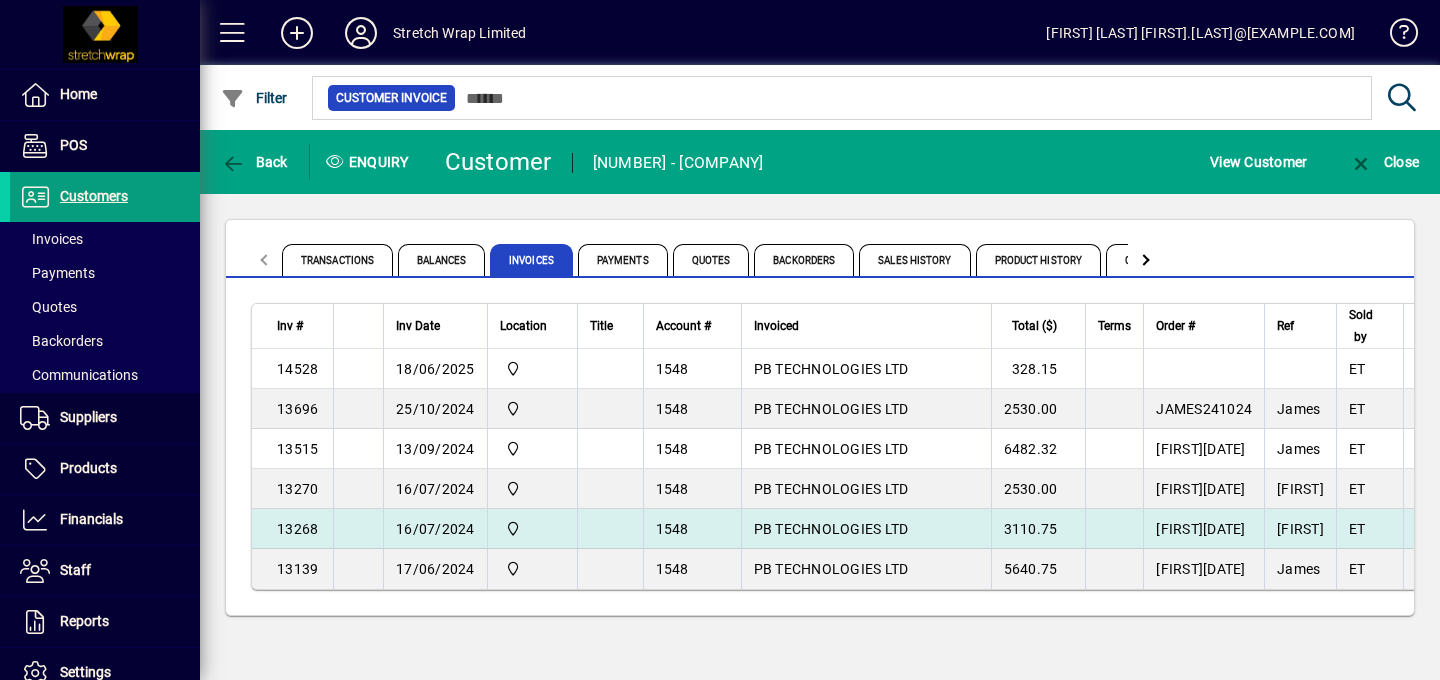 click on "PB TECHNOLOGIES LTD" at bounding box center (866, 529) 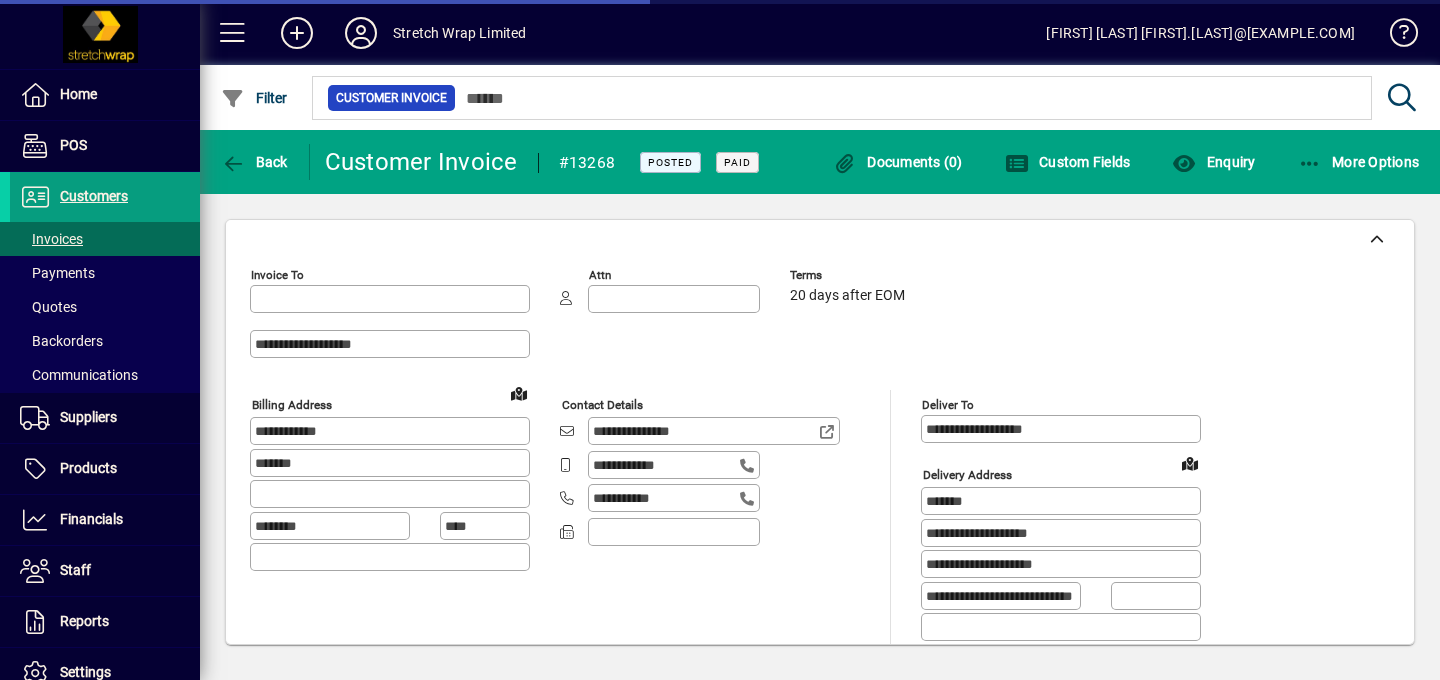 type on "**********" 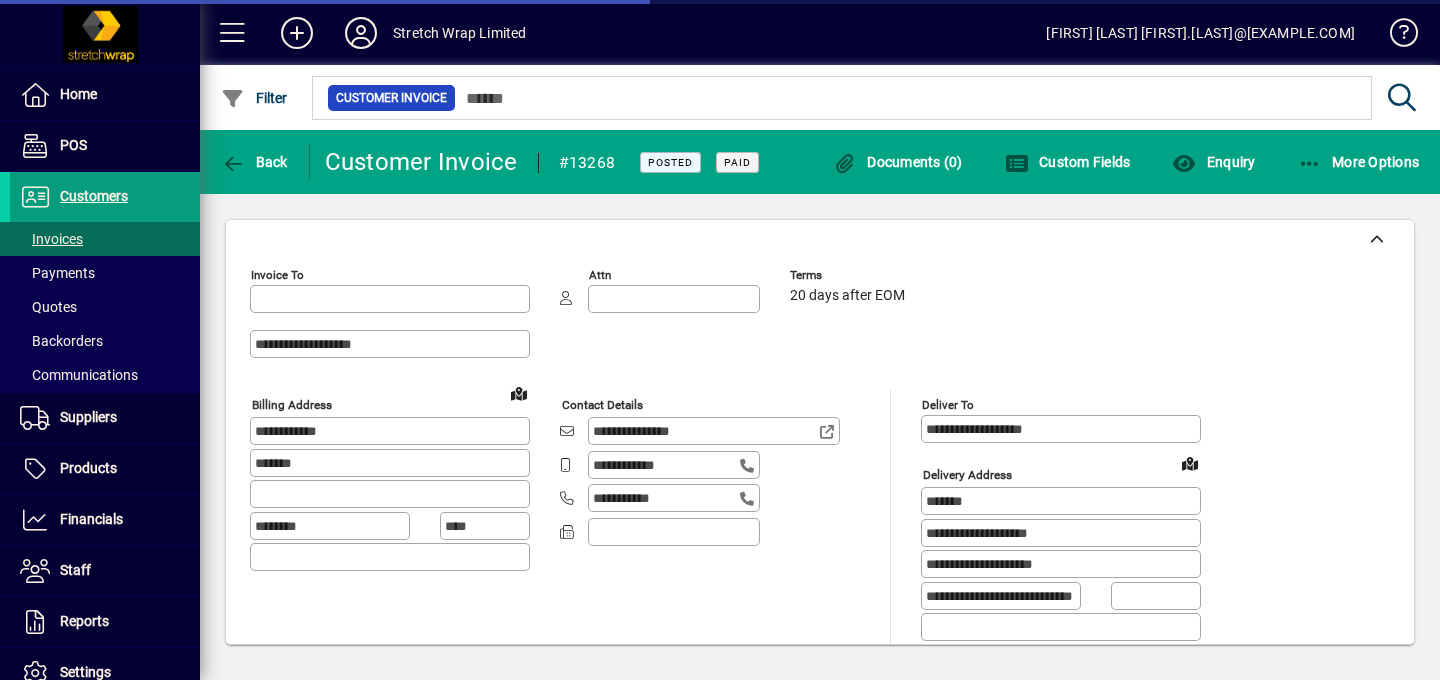 type on "**********" 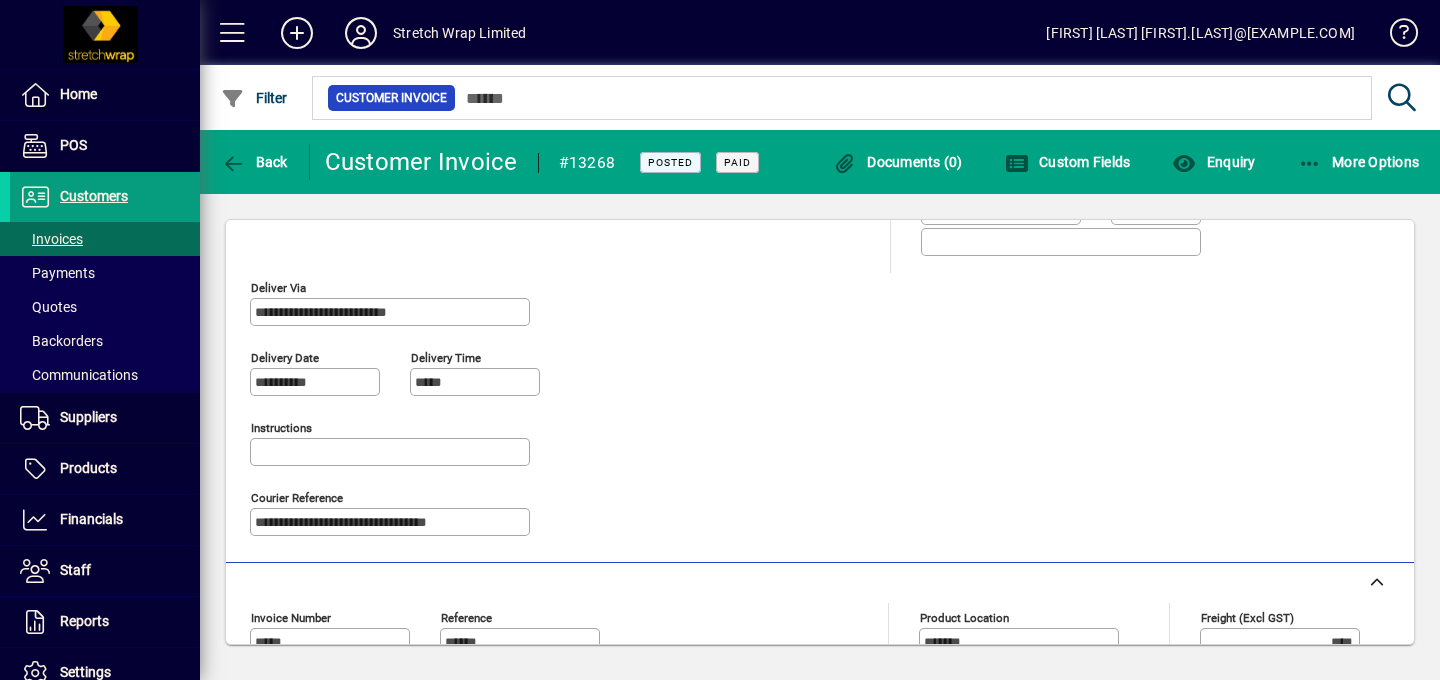 scroll, scrollTop: 349, scrollLeft: 0, axis: vertical 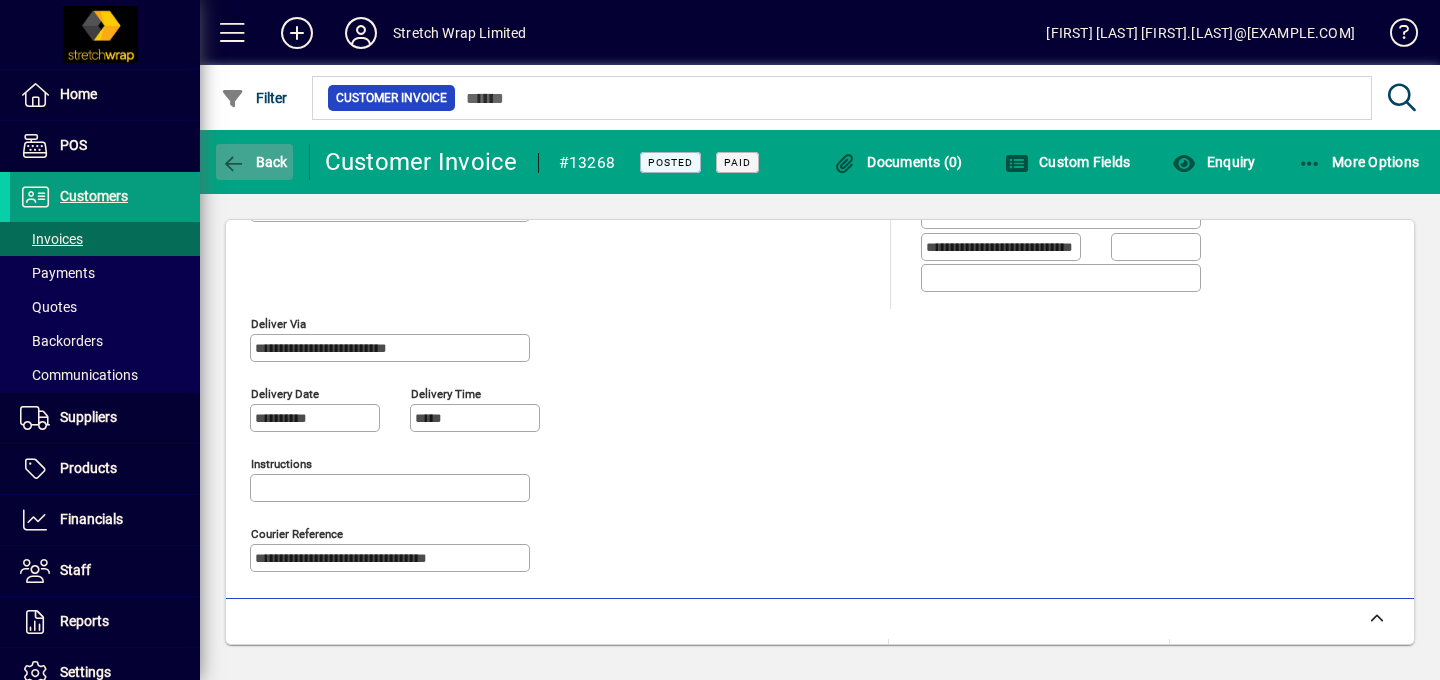 click 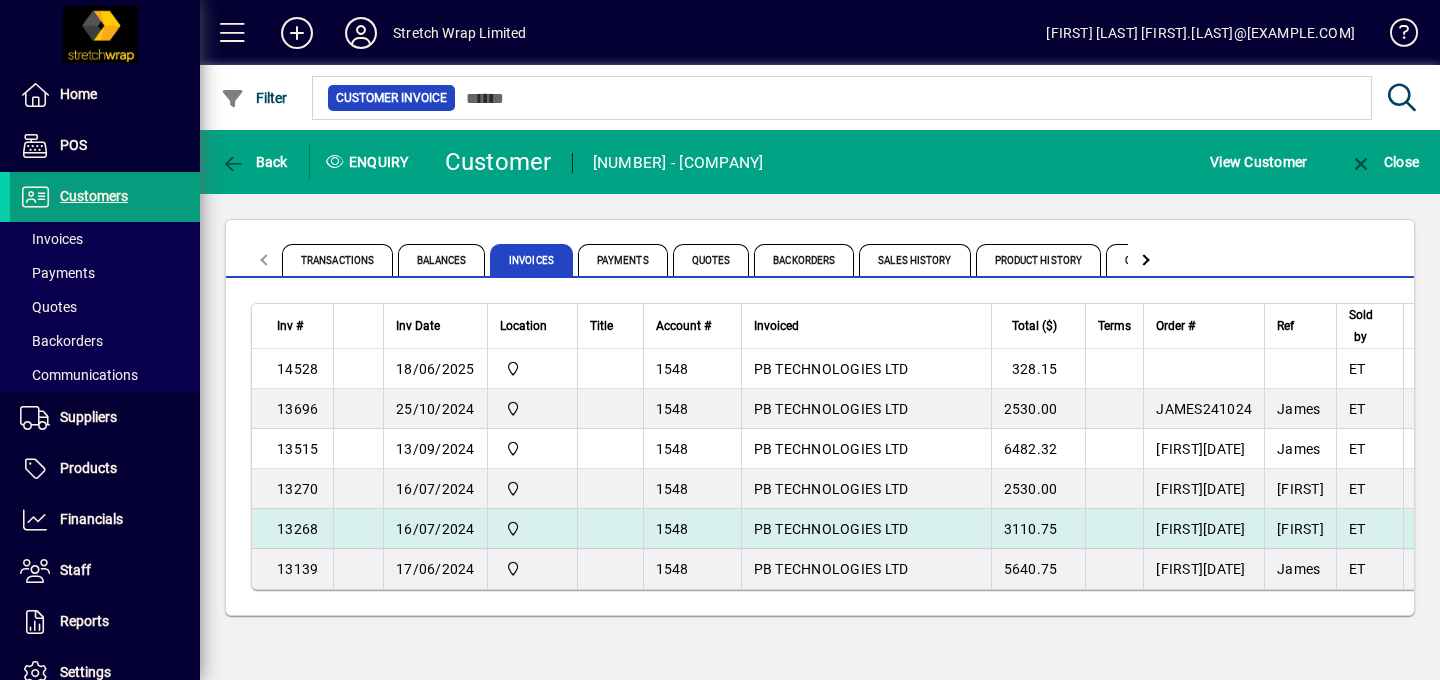 click on "16/07/2024" at bounding box center [435, 529] 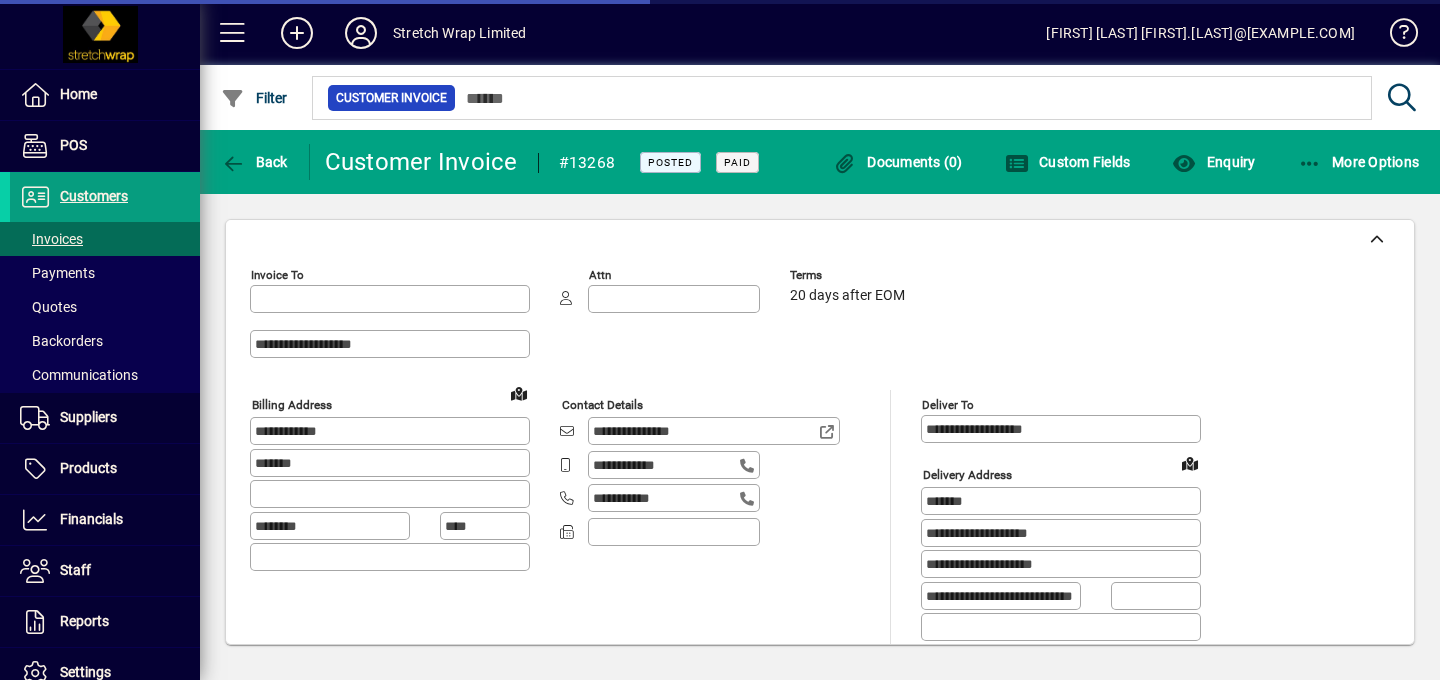 type on "**********" 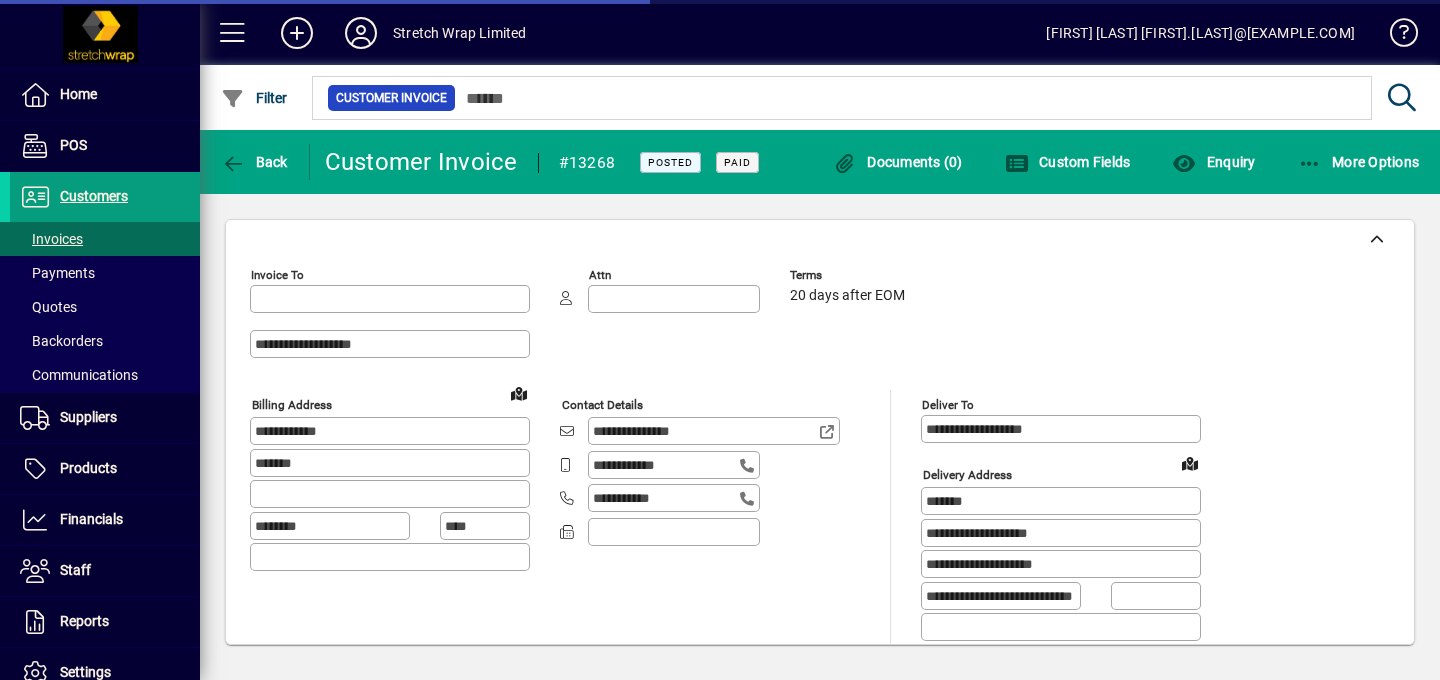 type on "**********" 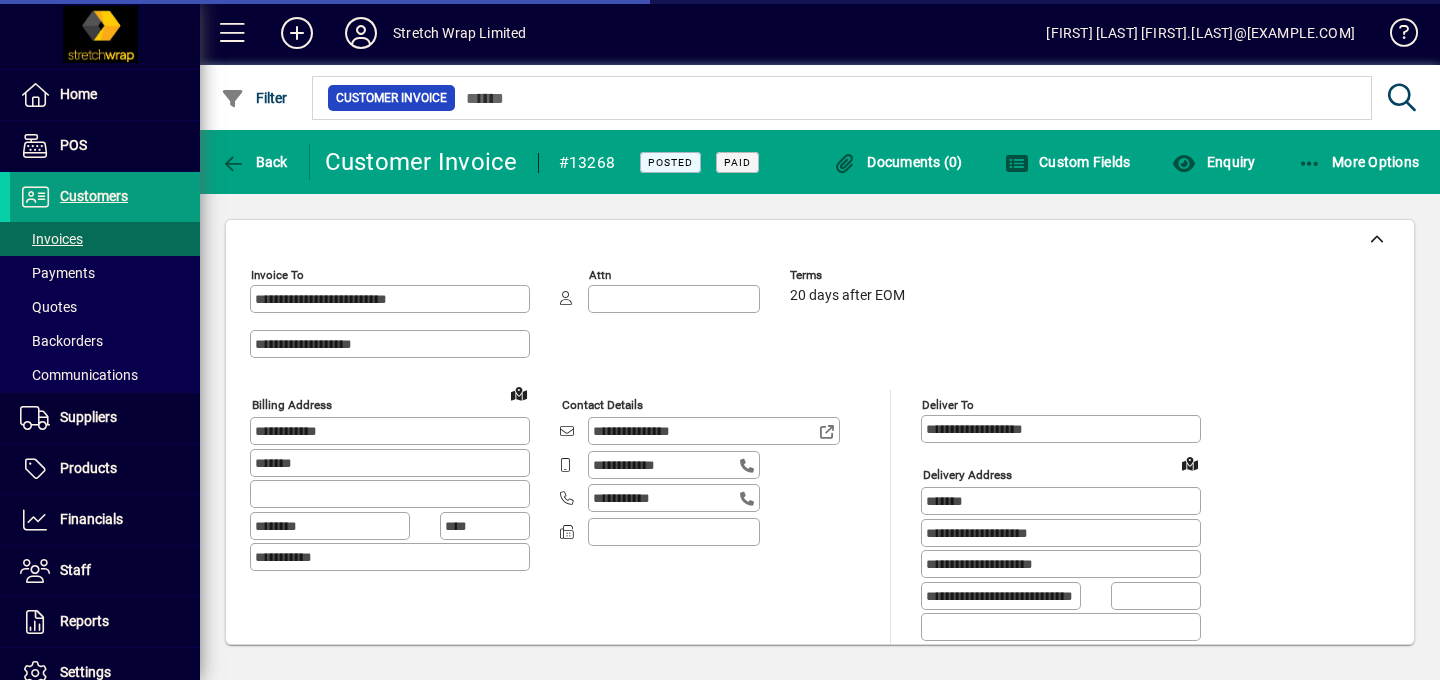 type on "**********" 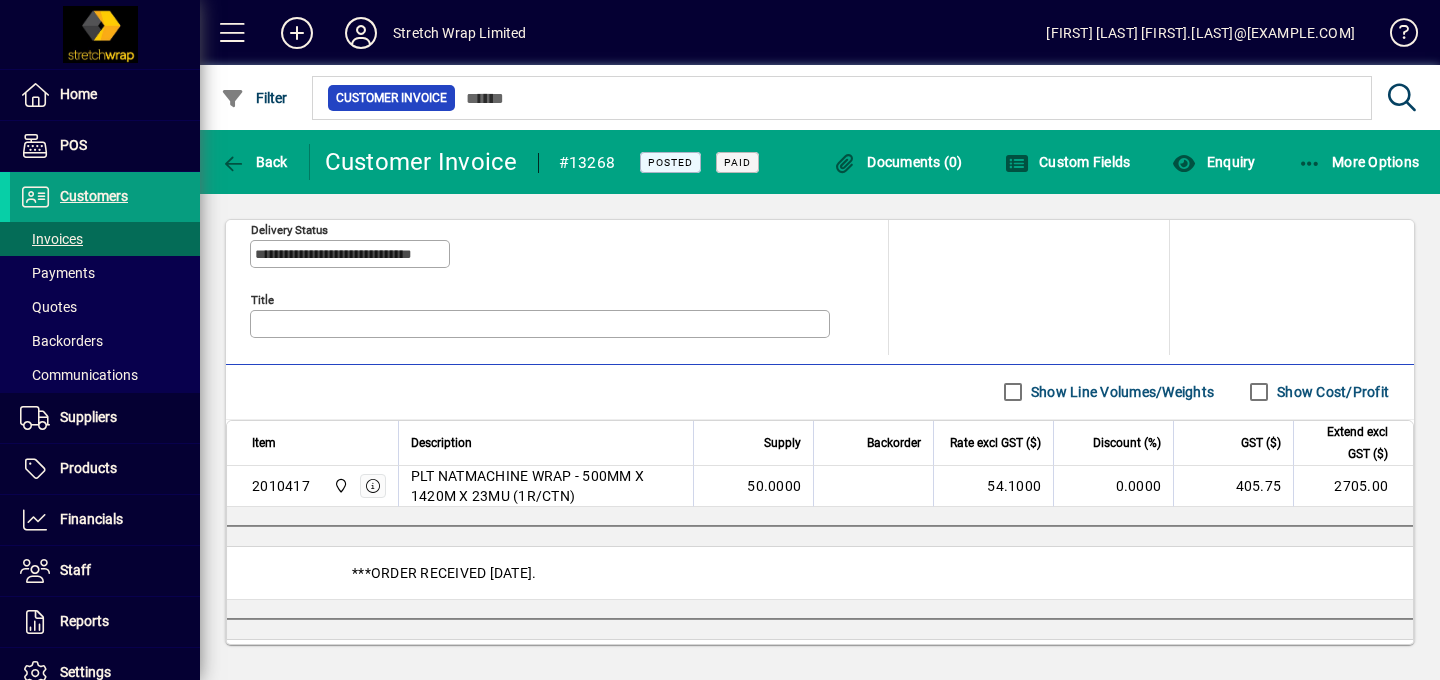 scroll, scrollTop: 987, scrollLeft: 0, axis: vertical 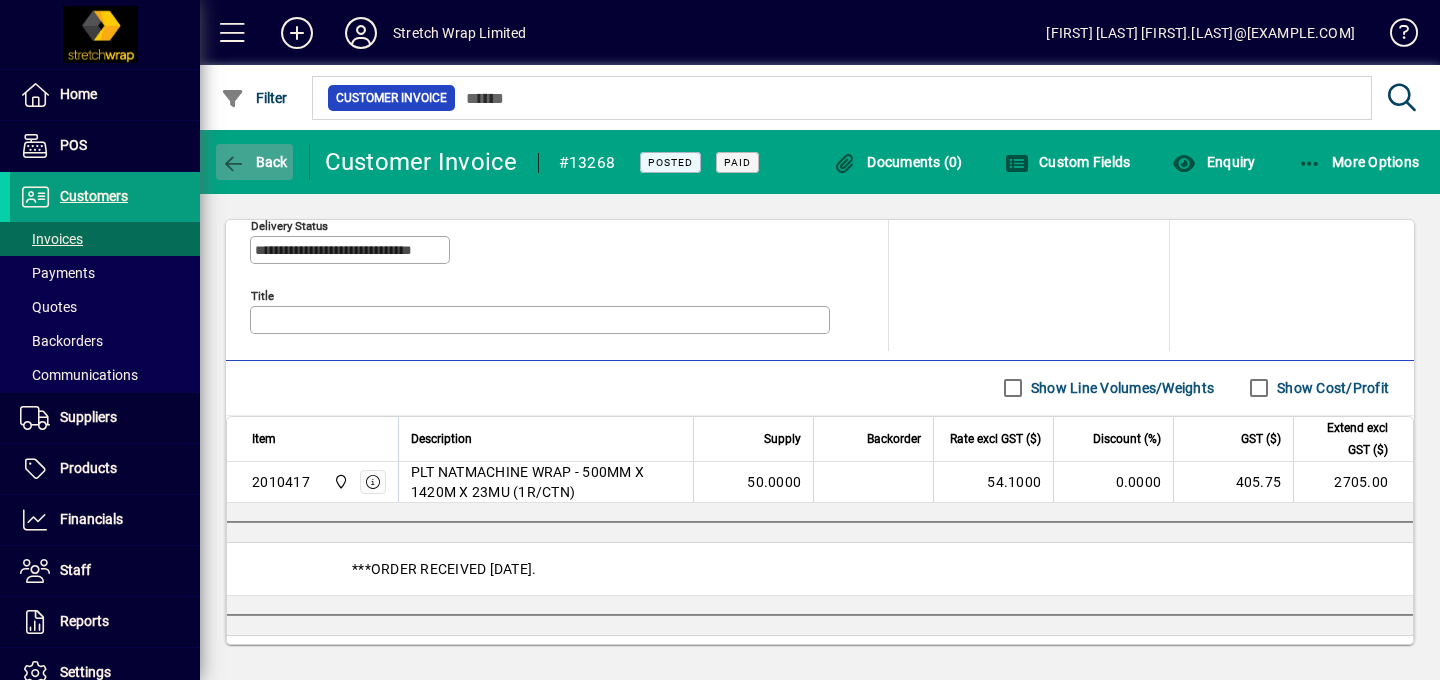 click 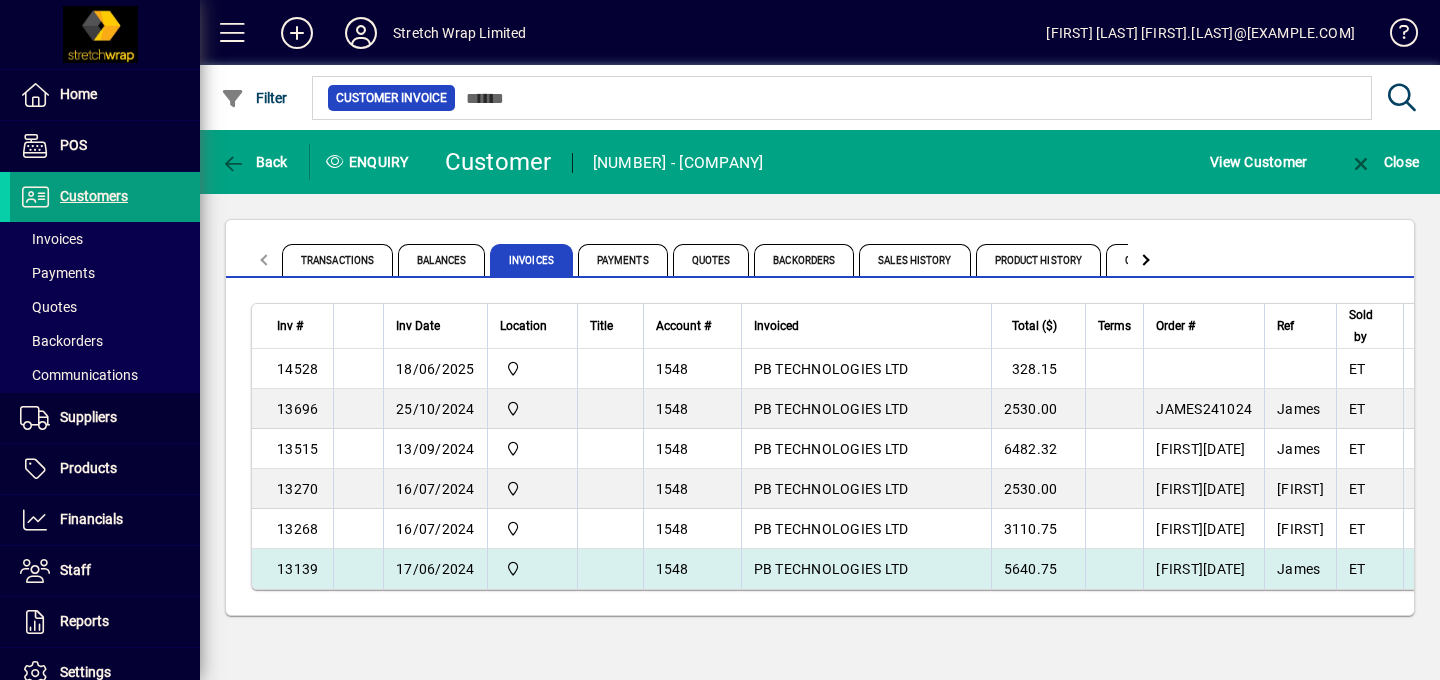 click on "17/06/2024" at bounding box center [435, 569] 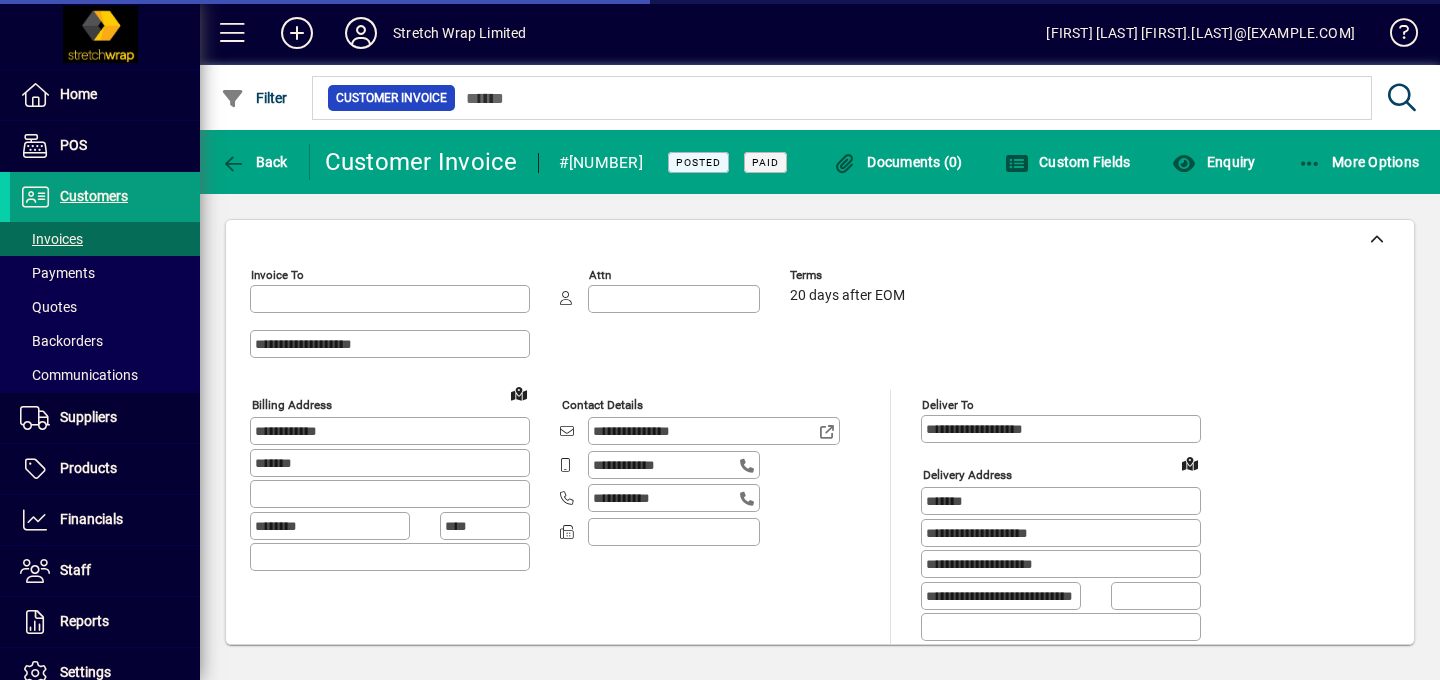 type on "**********" 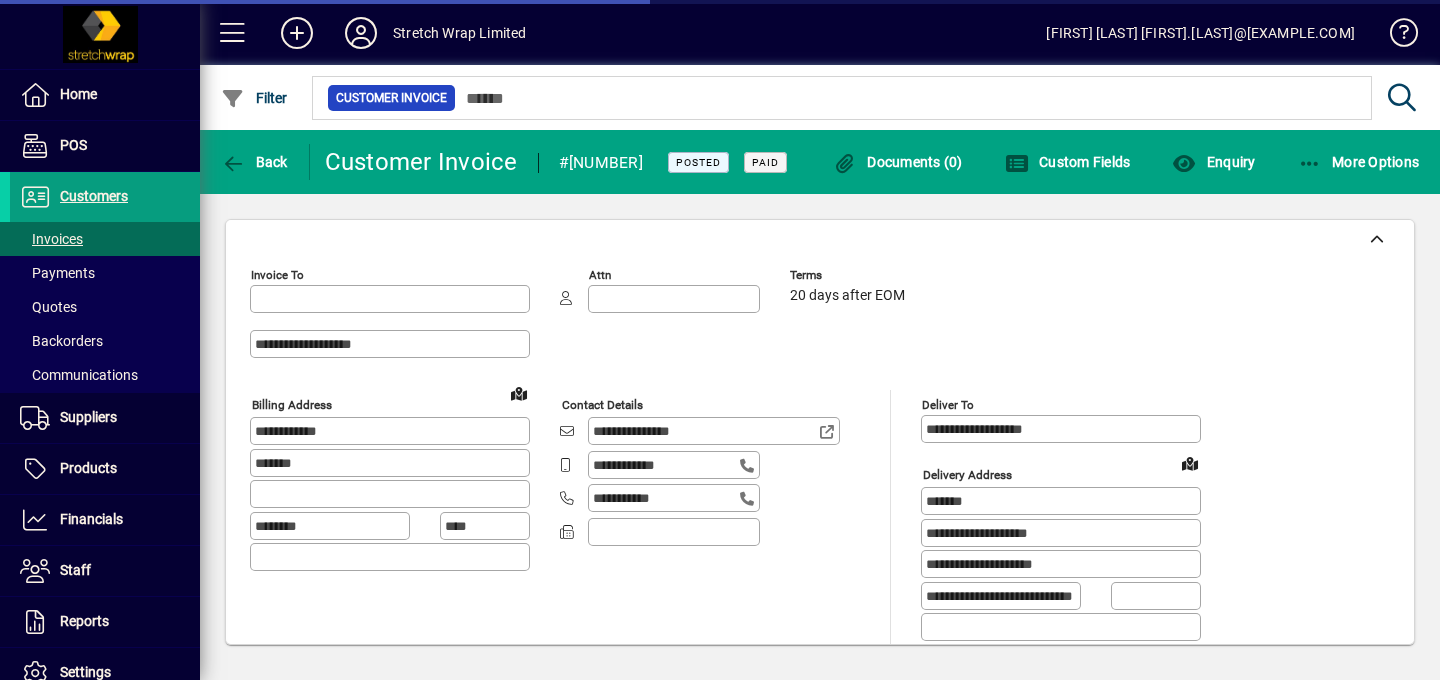 type on "**********" 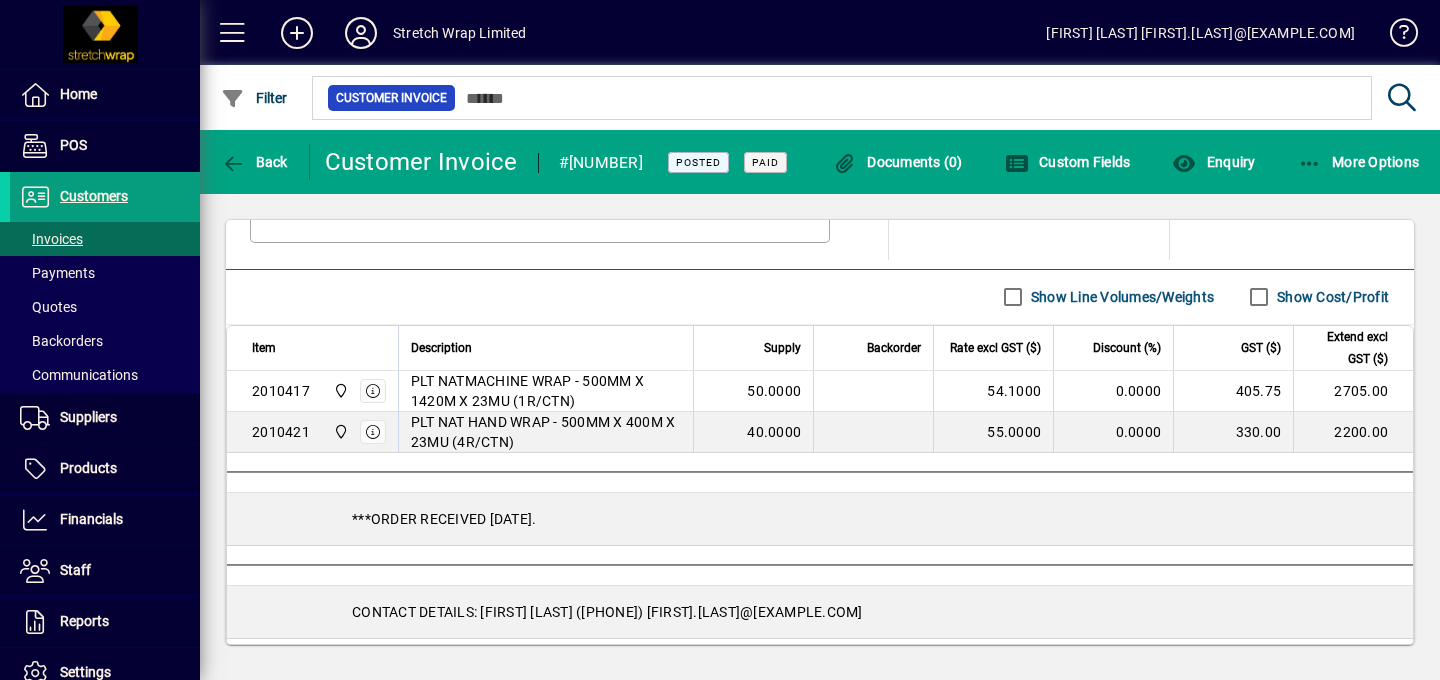 scroll, scrollTop: 1059, scrollLeft: 0, axis: vertical 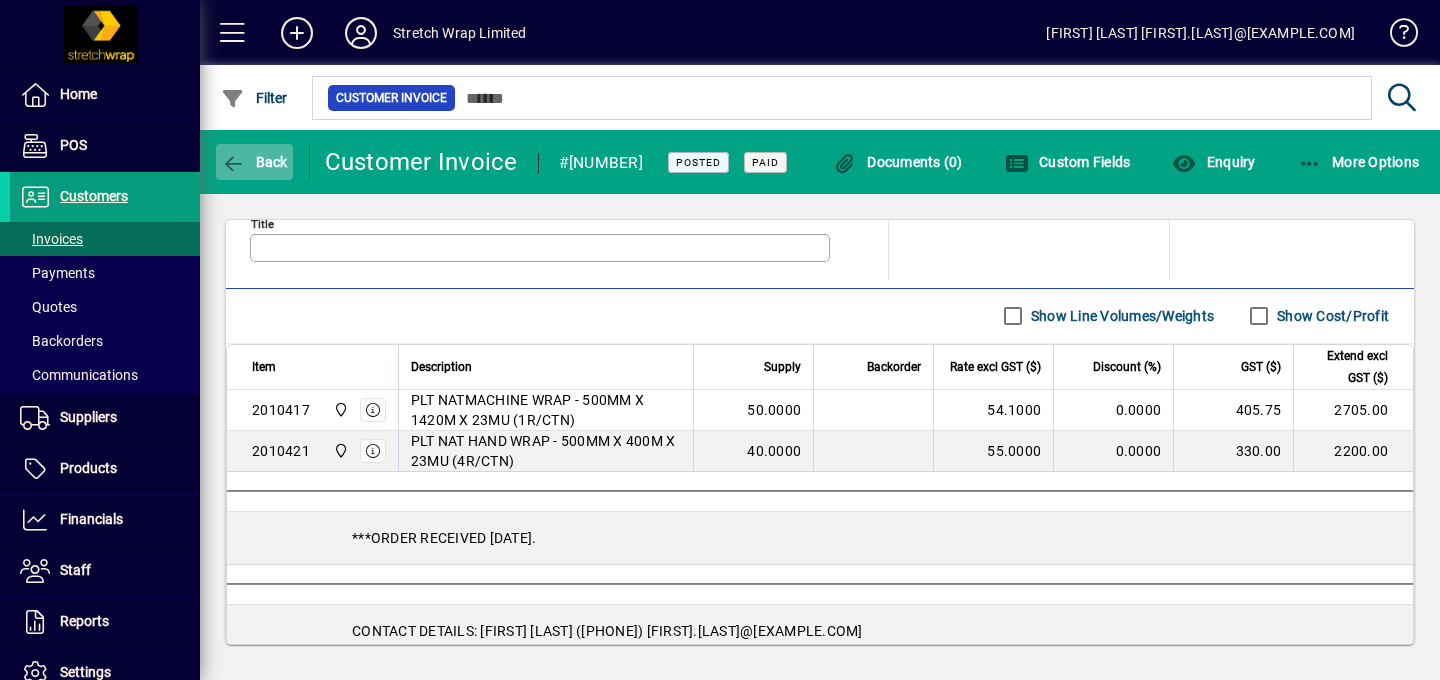 click 